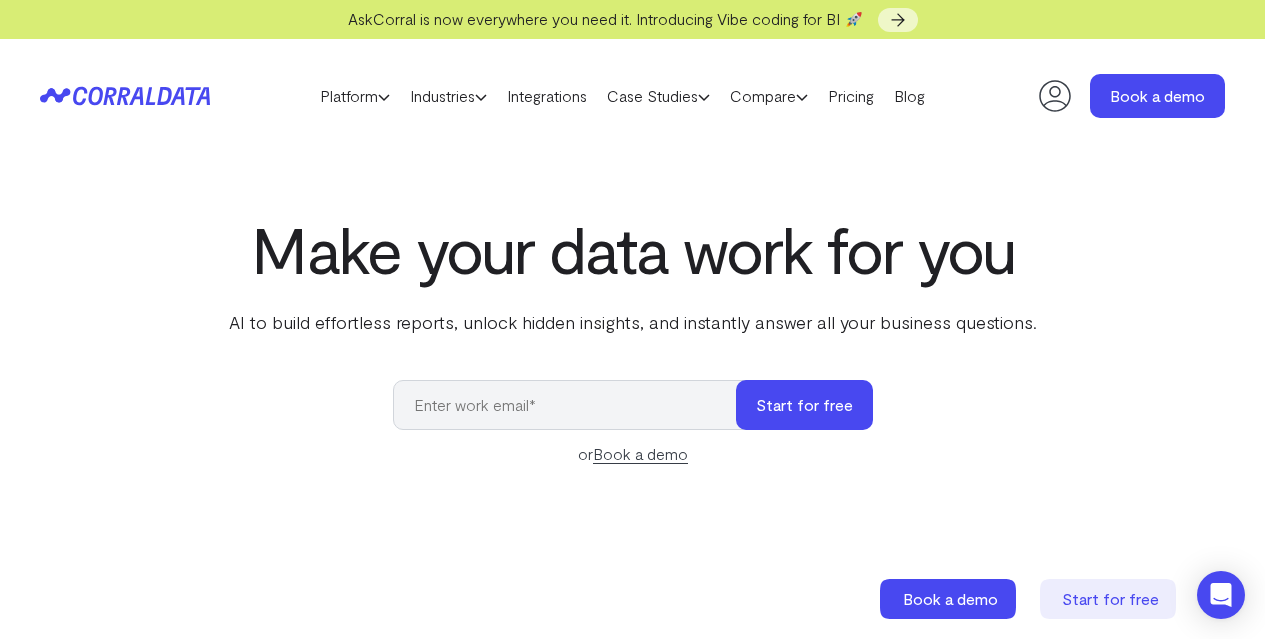 scroll, scrollTop: 0, scrollLeft: 0, axis: both 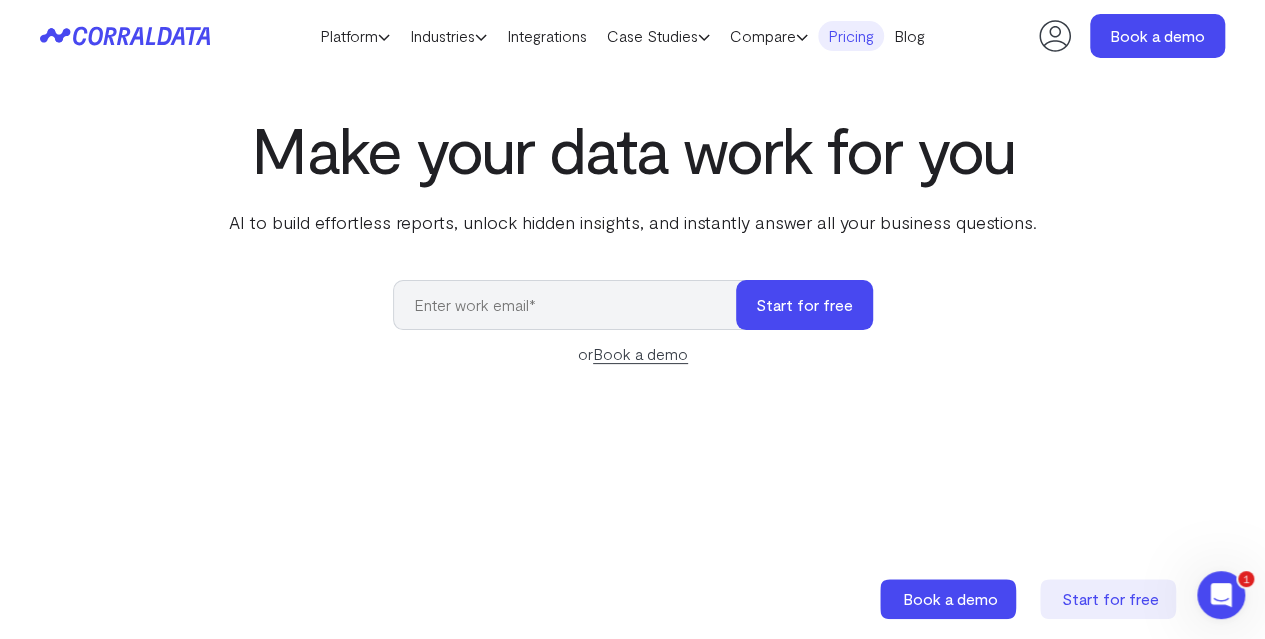 click on "Pricing" at bounding box center [851, 36] 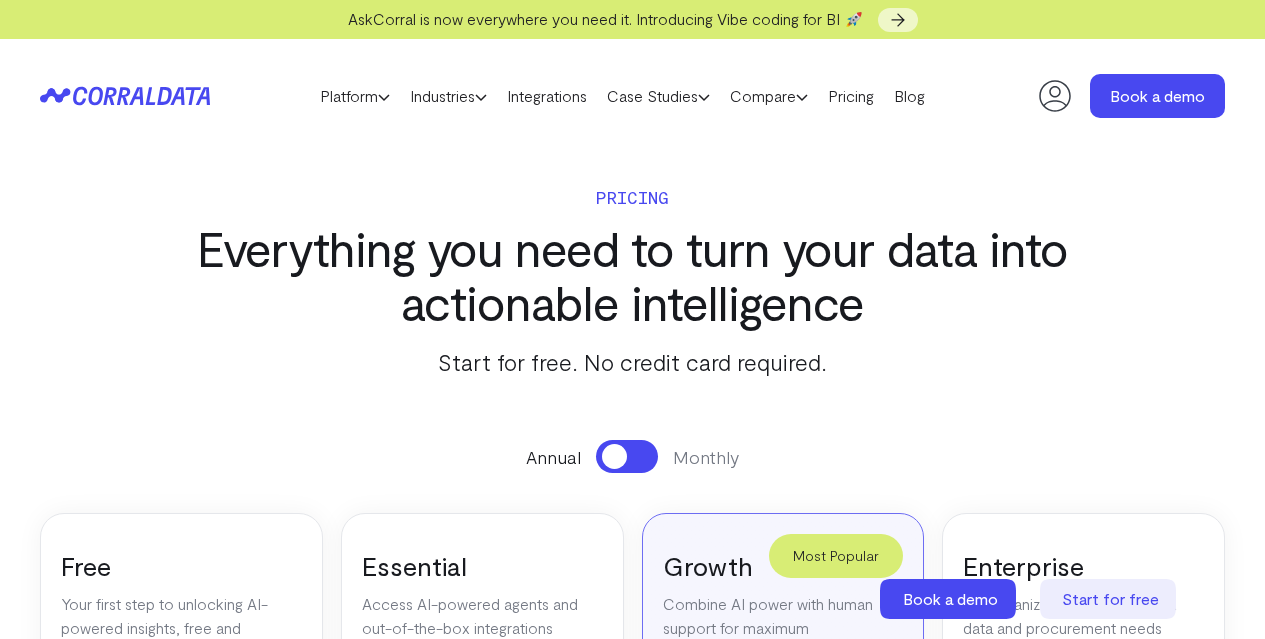 scroll, scrollTop: 0, scrollLeft: 0, axis: both 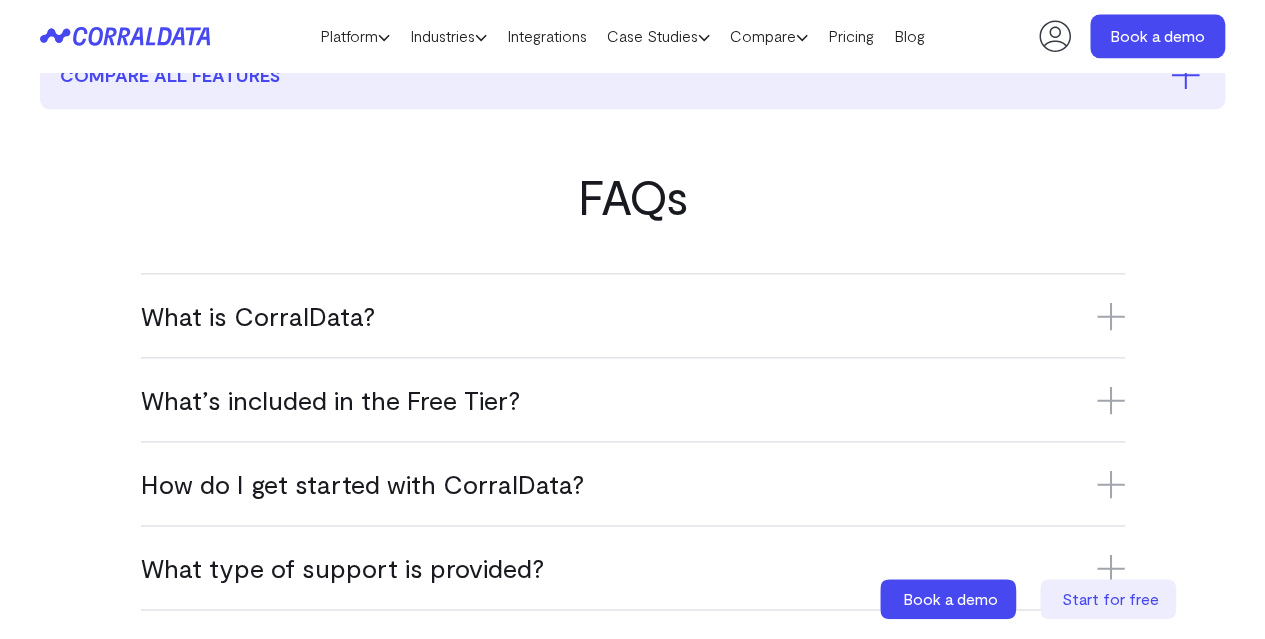 click on "FAQs
What is CorralData?
CorralData is an AI-powered data platform that connects over 500 sources—like Adobe Analytics, Eloqua, Salesforce, Segment, Google Analytics, and key ad platforms—for instant, actionable reporting. It allows users to interact directly with their data, even chatting with it in plain English, making insights accessible to everyone, no technical expertise required.
What’s included in the Free Tier?
The Free Tier includes one data source, one user seat, and access to AI-powered insights. It’s the perfect way to experience CorralData at no cost.
How do I get started with CorralData?" at bounding box center (632, 515) 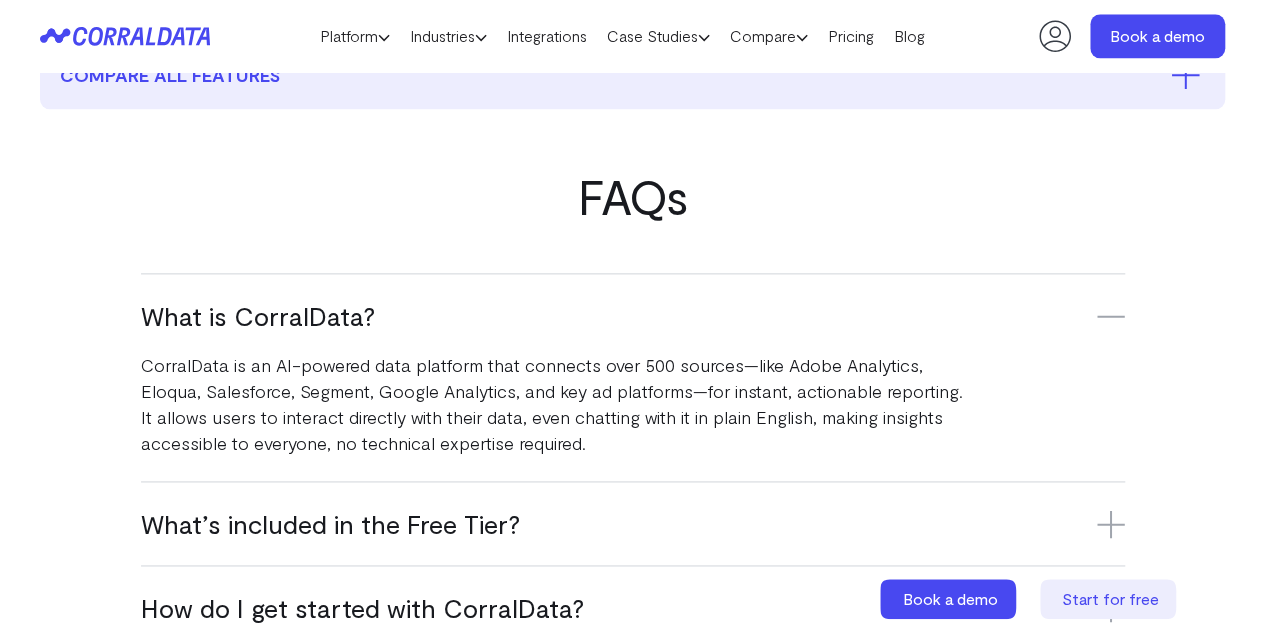 scroll, scrollTop: 1258, scrollLeft: 0, axis: vertical 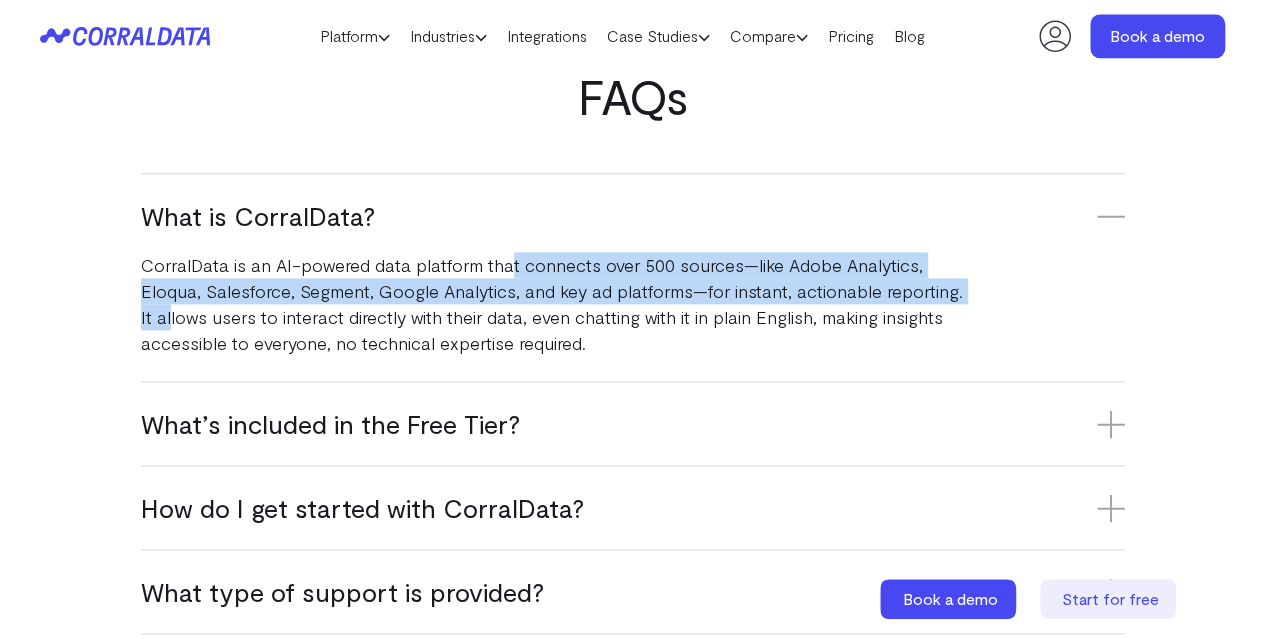drag, startPoint x: 168, startPoint y: 316, endPoint x: 506, endPoint y: 270, distance: 341.1158 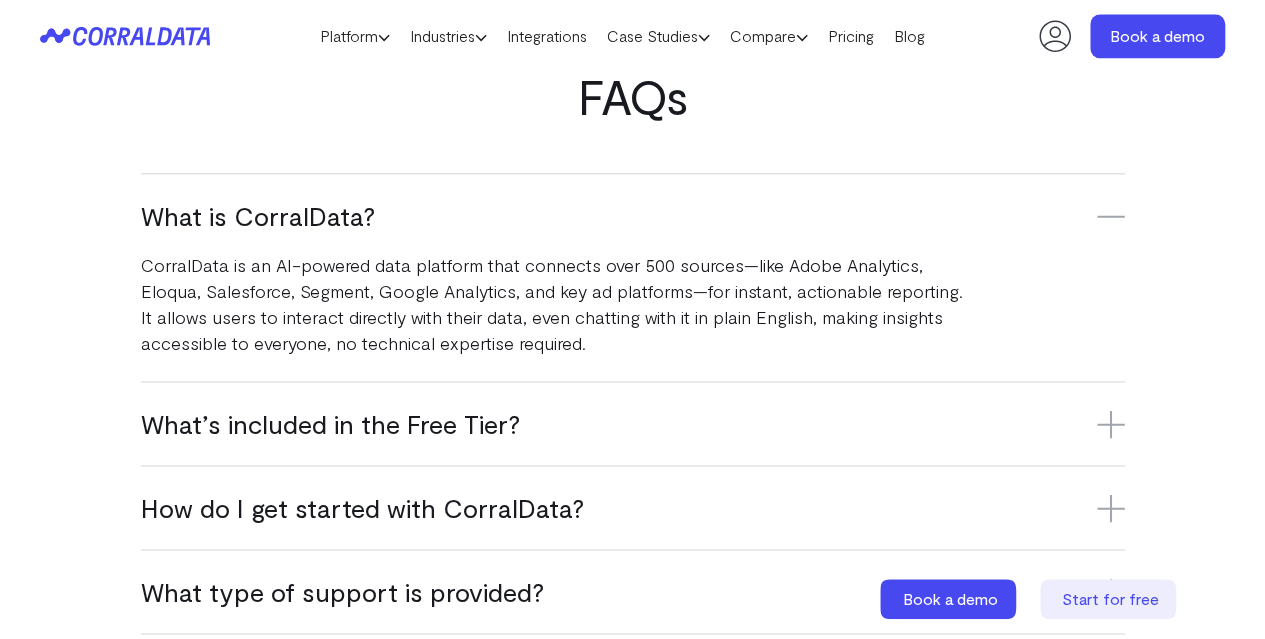 click on "CorralData is an AI-powered data platform that connects over 500 sources—like Adobe Analytics, Eloqua, Salesforce, Segment, Google Analytics, and key ad platforms—for instant, actionable reporting. It allows users to interact directly with their data, even chatting with it in plain English, making insights accessible to everyone, no technical expertise required." at bounding box center [553, 304] 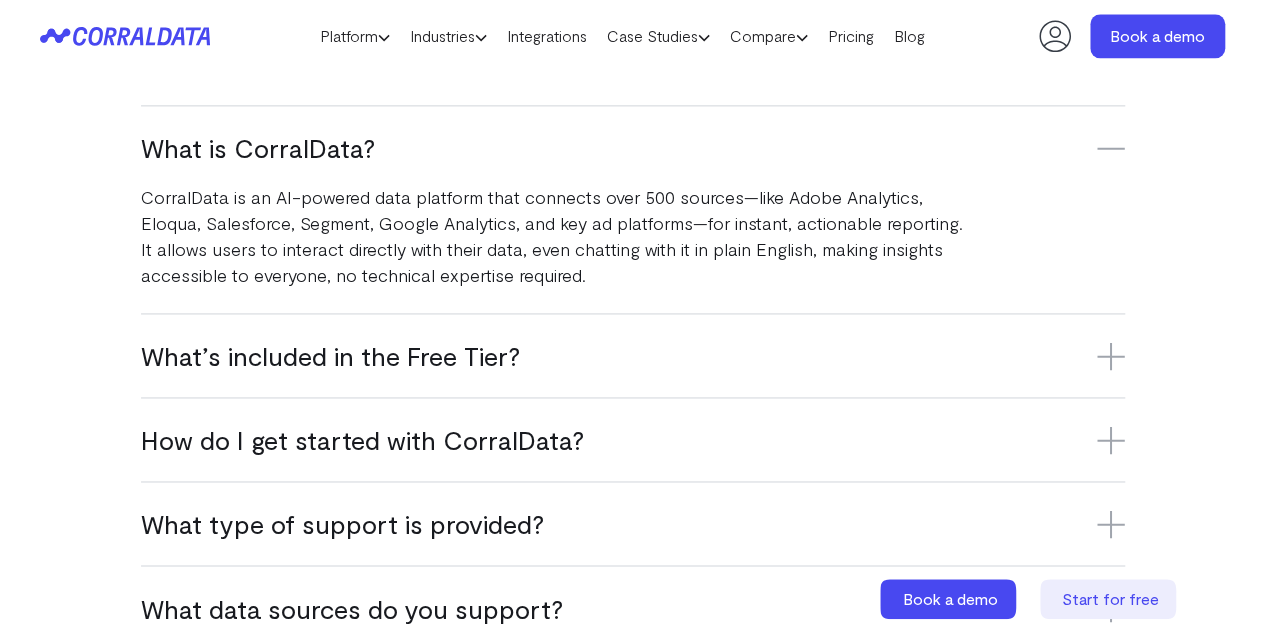 scroll, scrollTop: 1358, scrollLeft: 0, axis: vertical 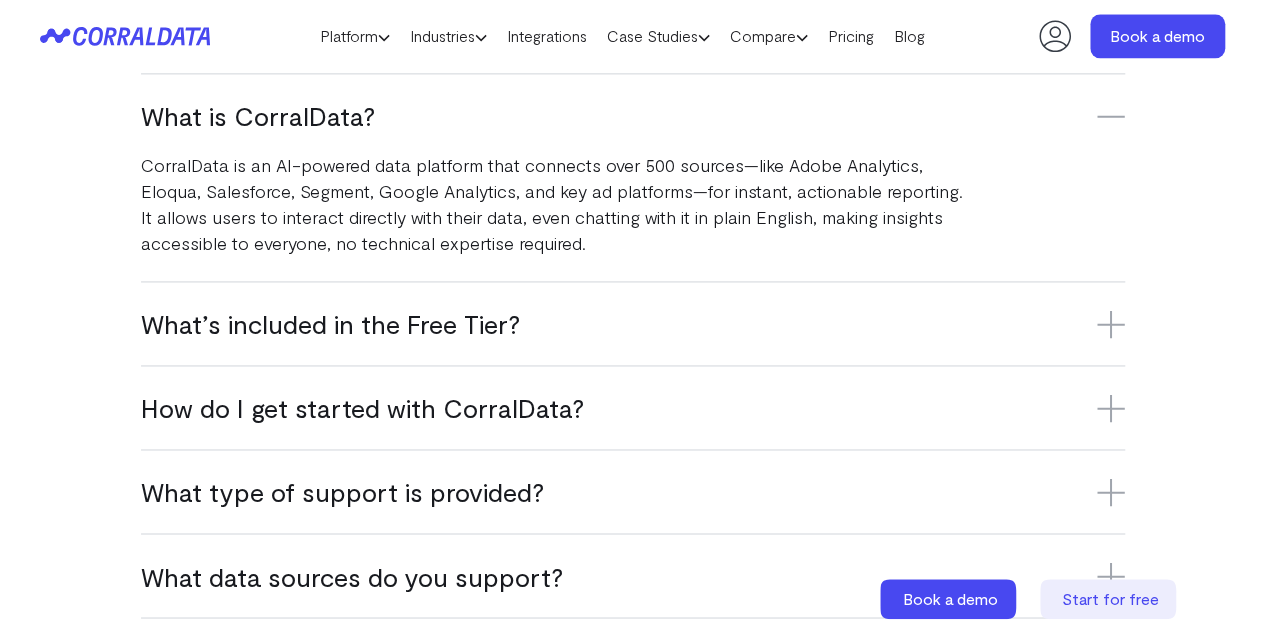 click on "What’s included in the Free Tier?" at bounding box center [633, 323] 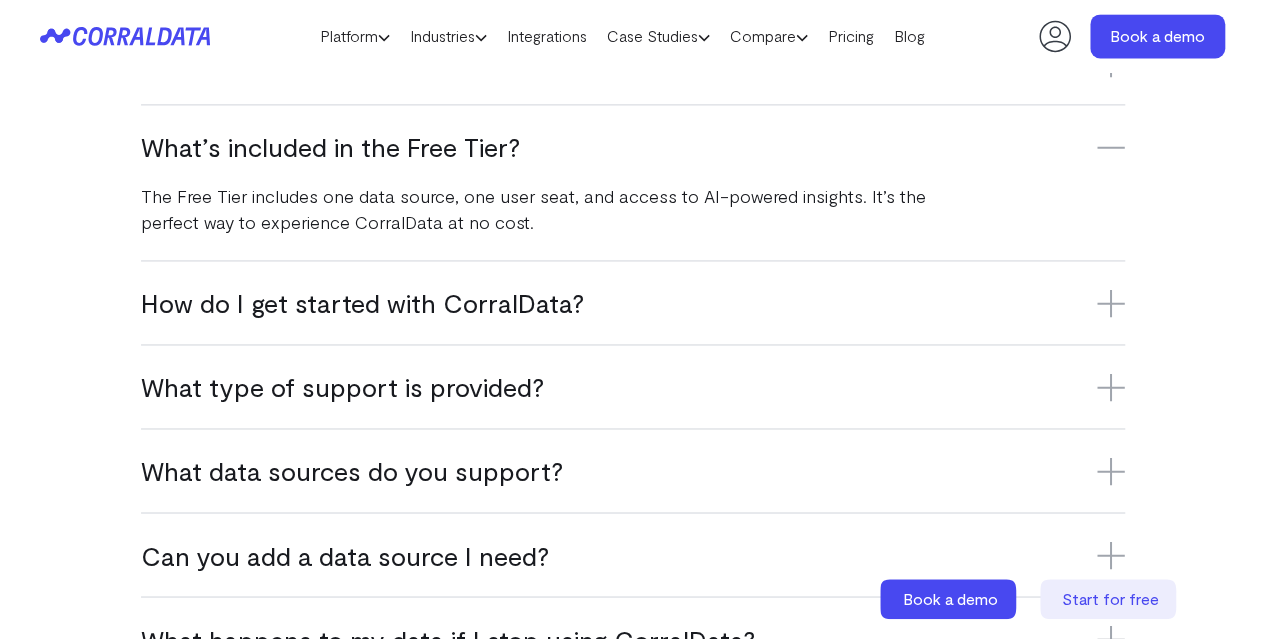scroll, scrollTop: 1258, scrollLeft: 0, axis: vertical 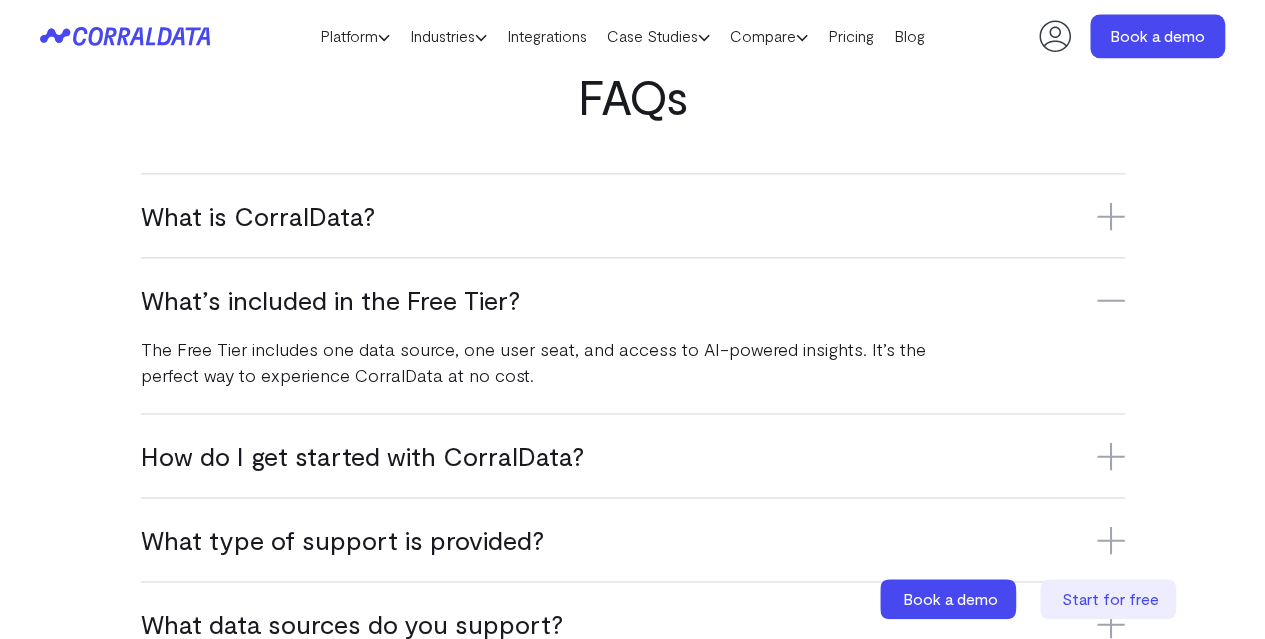 click on "What is CorralData?
CorralData is an AI-powered data platform that connects over 500 sources—like Adobe Analytics, Eloqua, Salesforce, Segment, Google Analytics, and key ad platforms—for instant, actionable reporting. It allows users to interact directly with their data, even chatting with it in plain English, making insights accessible to everyone, no technical expertise required." at bounding box center [633, 215] 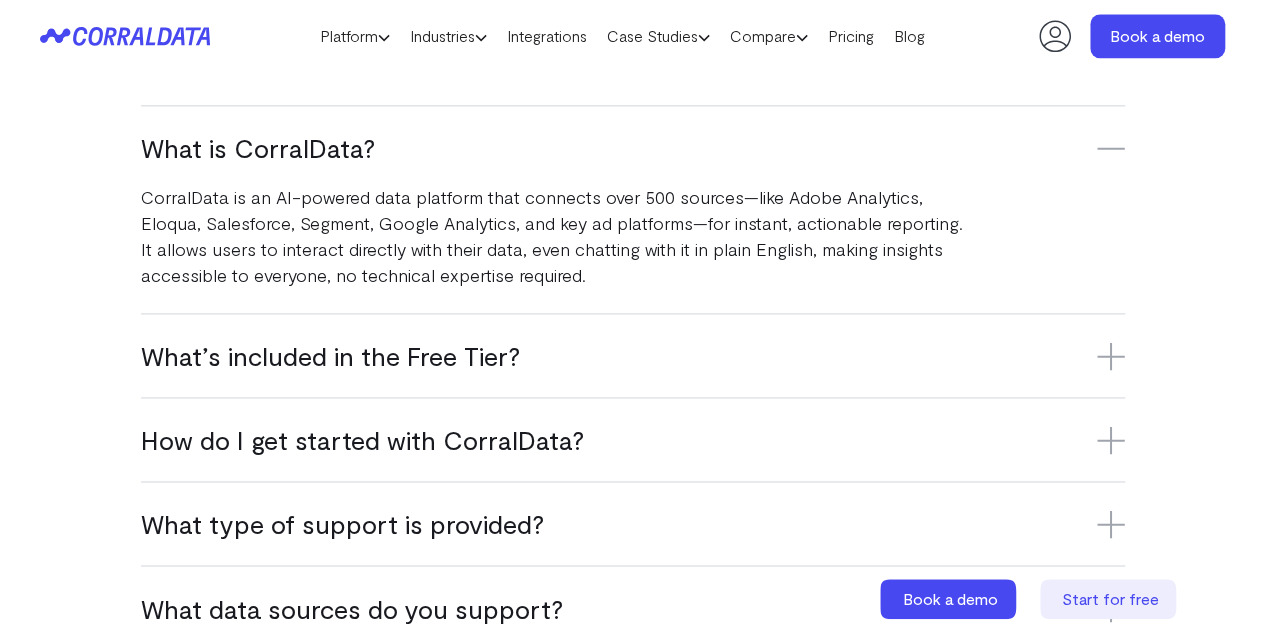 scroll, scrollTop: 1358, scrollLeft: 0, axis: vertical 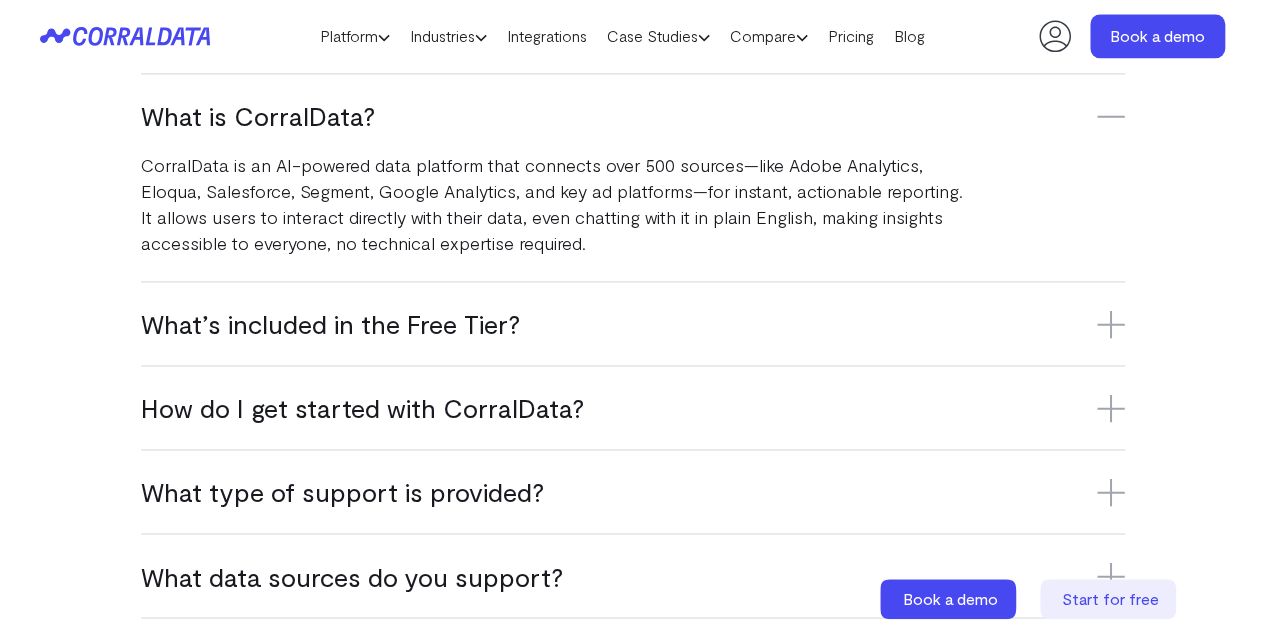 click on "What’s included in the Free Tier?" at bounding box center [633, 323] 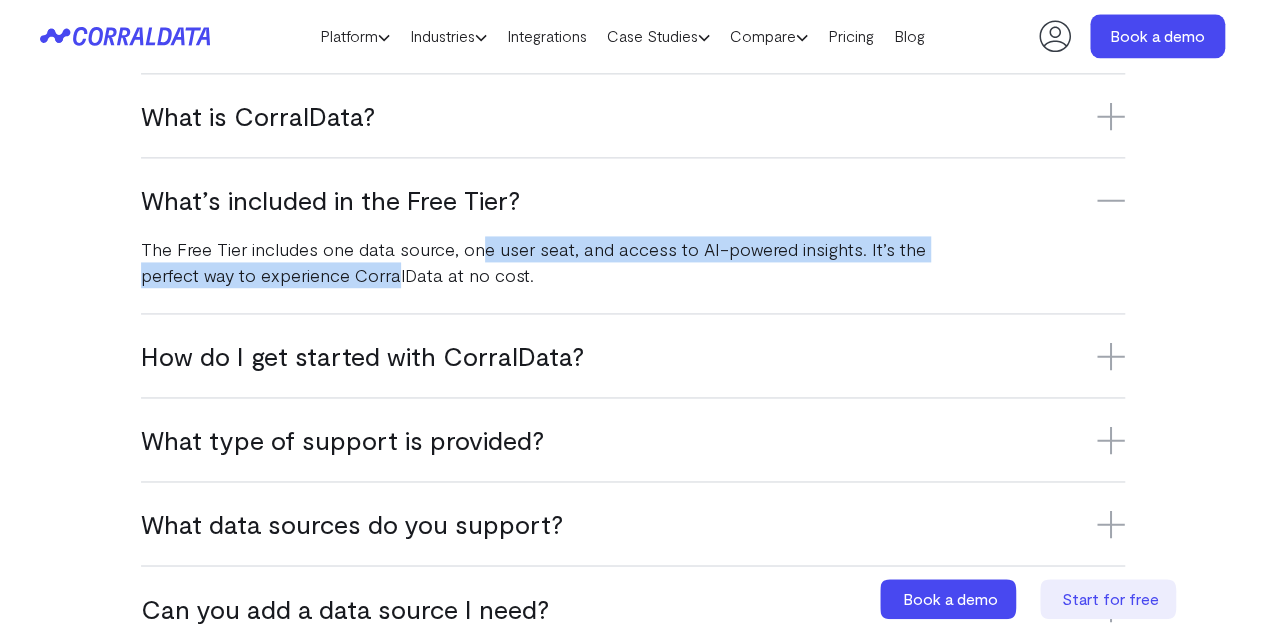 drag, startPoint x: 397, startPoint y: 265, endPoint x: 480, endPoint y: 250, distance: 84.34453 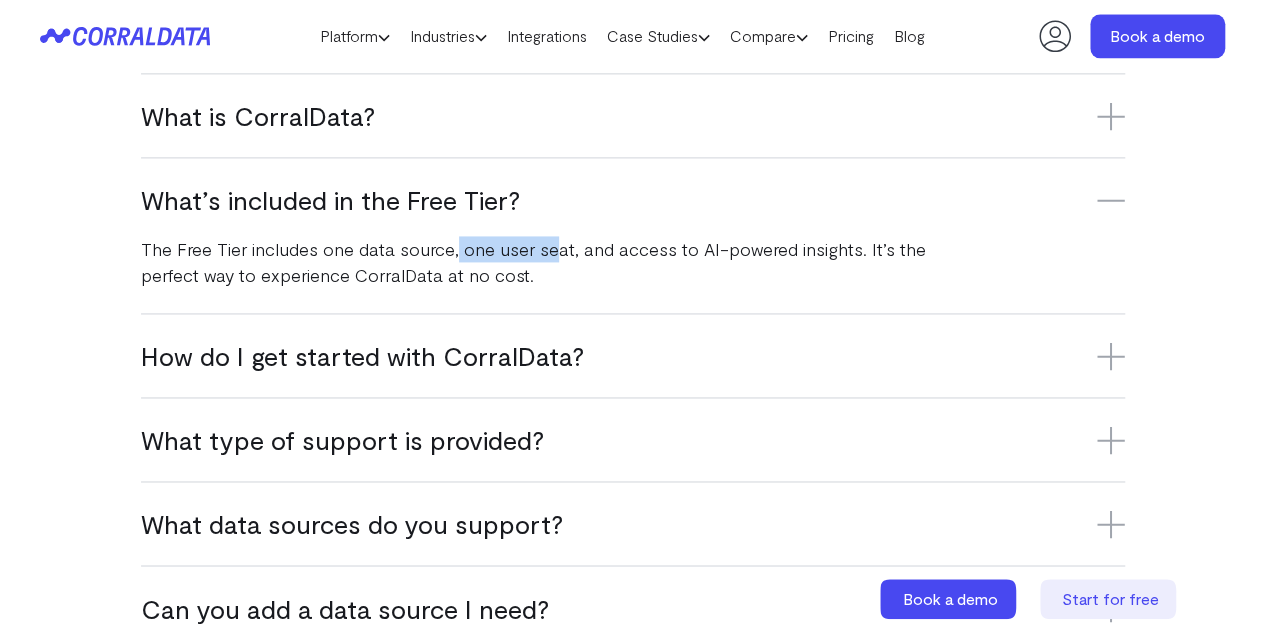 drag, startPoint x: 454, startPoint y: 249, endPoint x: 551, endPoint y: 254, distance: 97.128784 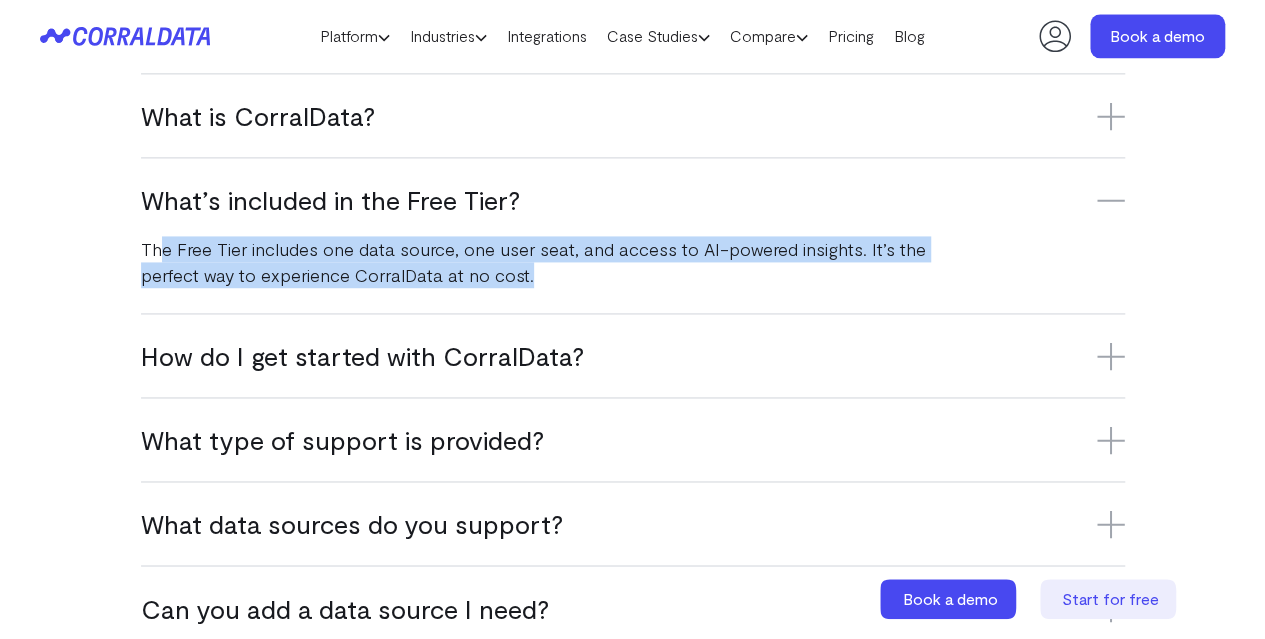 drag, startPoint x: 576, startPoint y: 275, endPoint x: 164, endPoint y: 244, distance: 413.1646 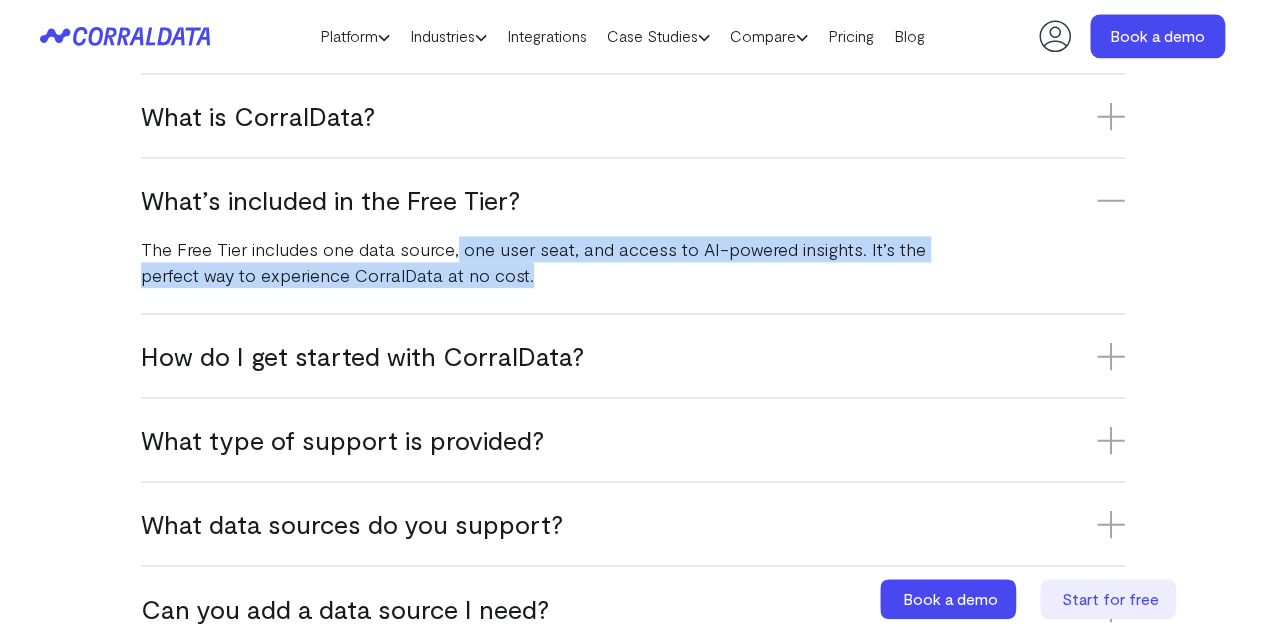 drag, startPoint x: 526, startPoint y: 282, endPoint x: 456, endPoint y: 253, distance: 75.76939 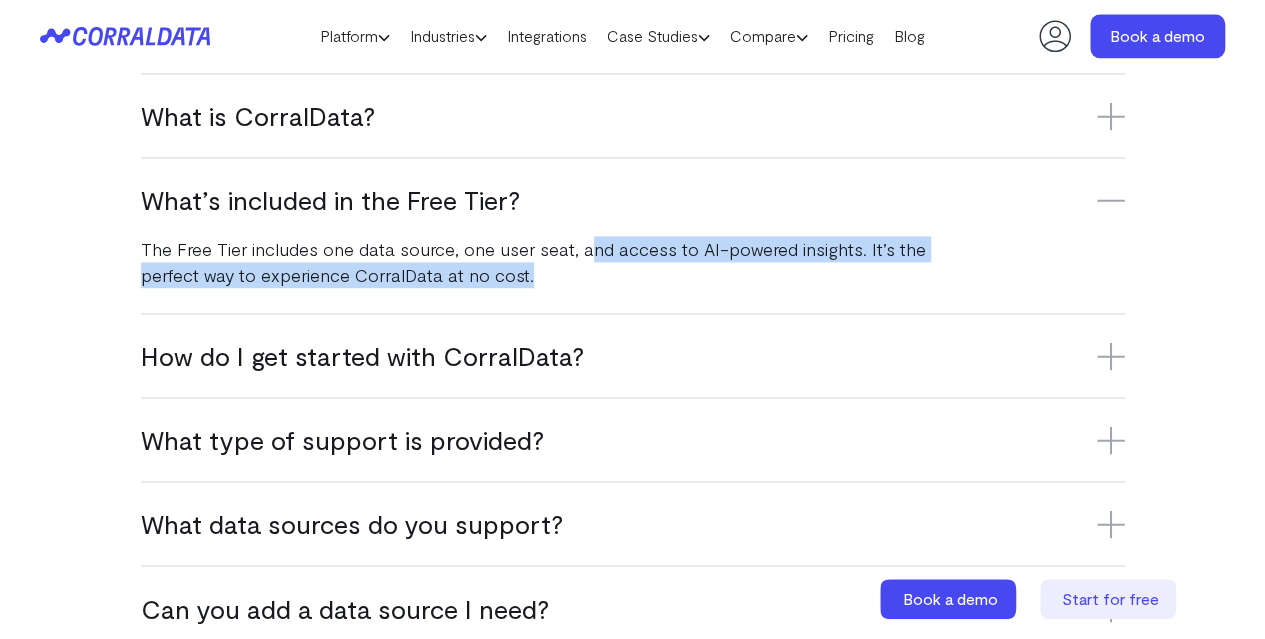 click on "The Free Tier includes one data source, one user seat, and access to AI-powered insights. It’s the perfect way to experience CorralData at no cost." at bounding box center (553, 262) 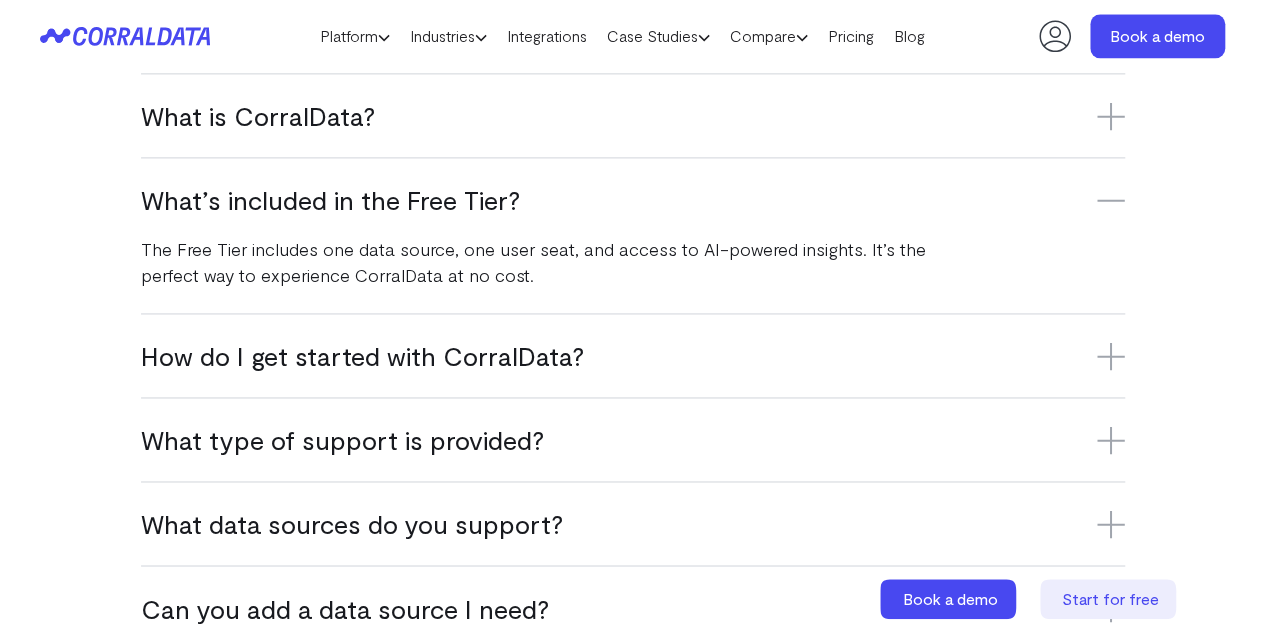click on "The Free Tier includes one data source, one user seat, and access to AI-powered insights. It’s the perfect way to experience CorralData at no cost." at bounding box center [553, 262] 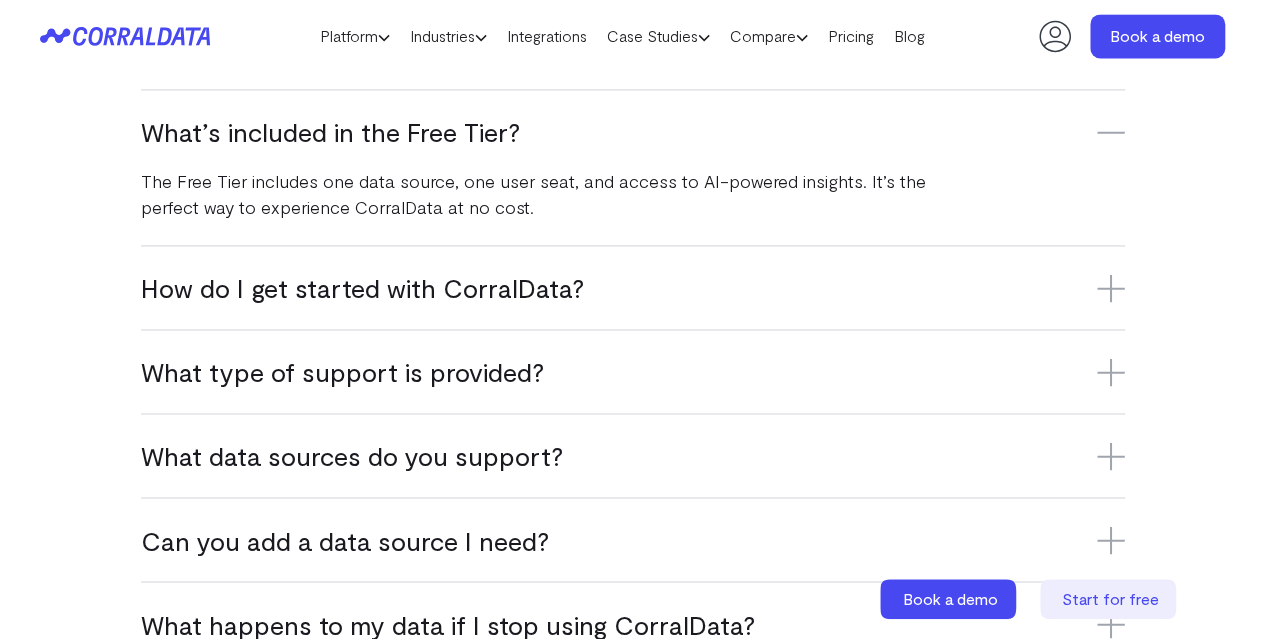 scroll, scrollTop: 1458, scrollLeft: 0, axis: vertical 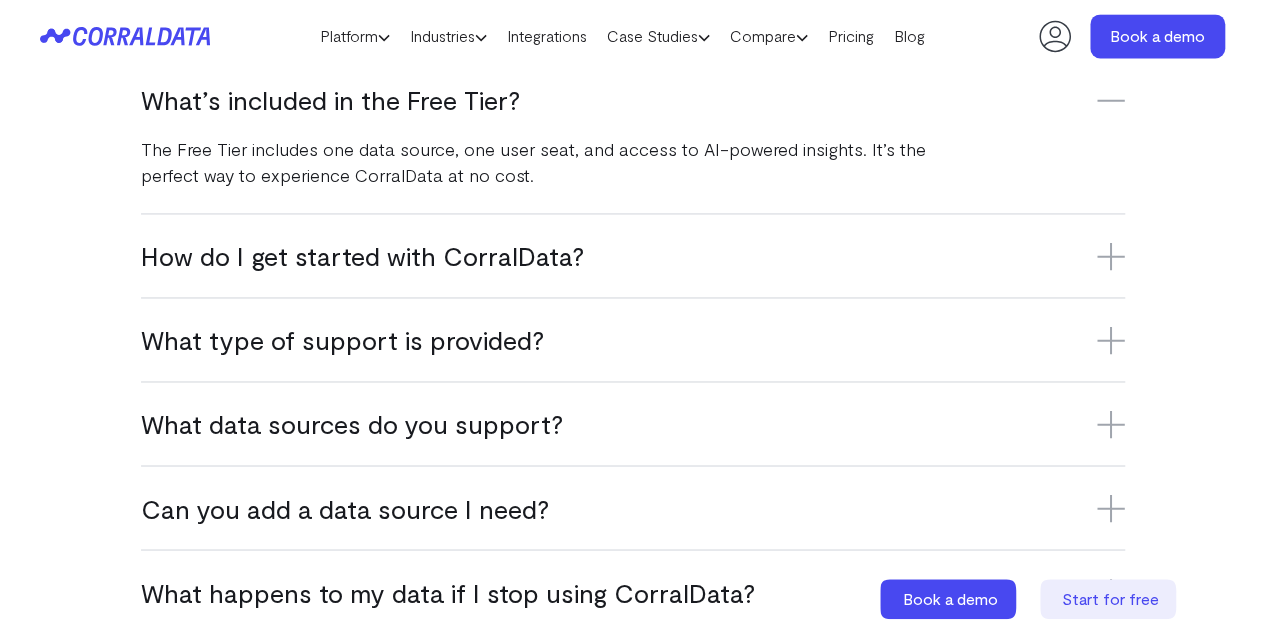 click on "How do I get started with CorralData?" at bounding box center (633, 255) 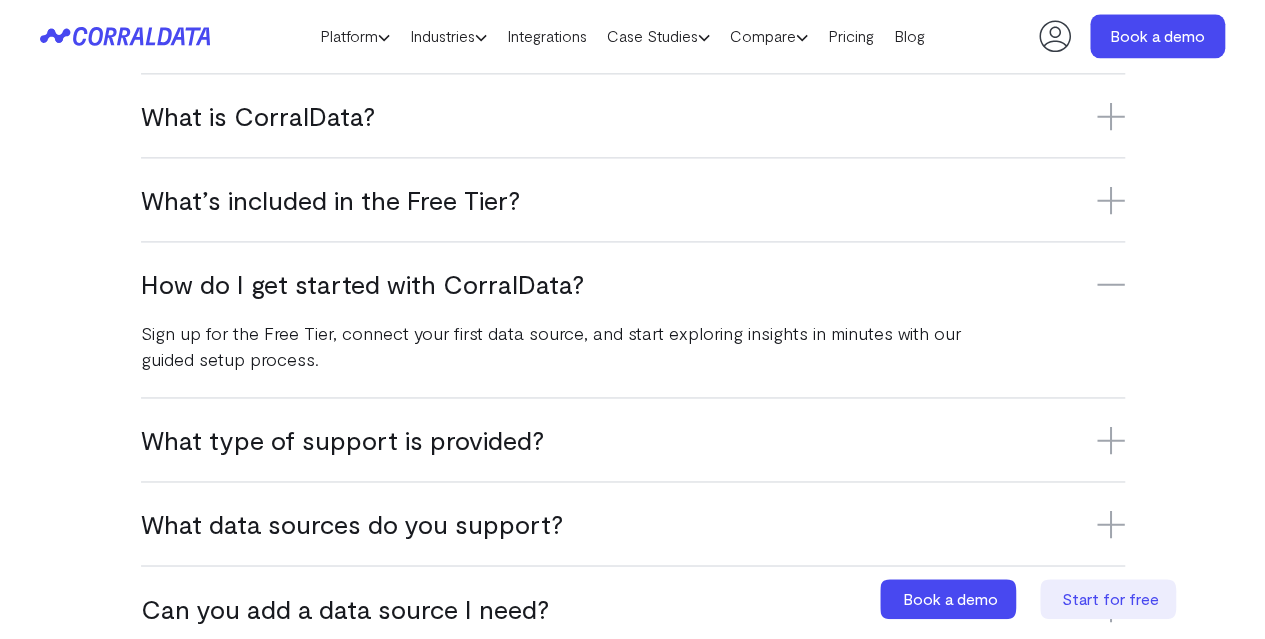 click on "What’s included in the Free Tier?
The Free Tier includes one data source, one user seat, and access to AI-powered insights. It’s the perfect way to experience CorralData at no cost." at bounding box center [633, 199] 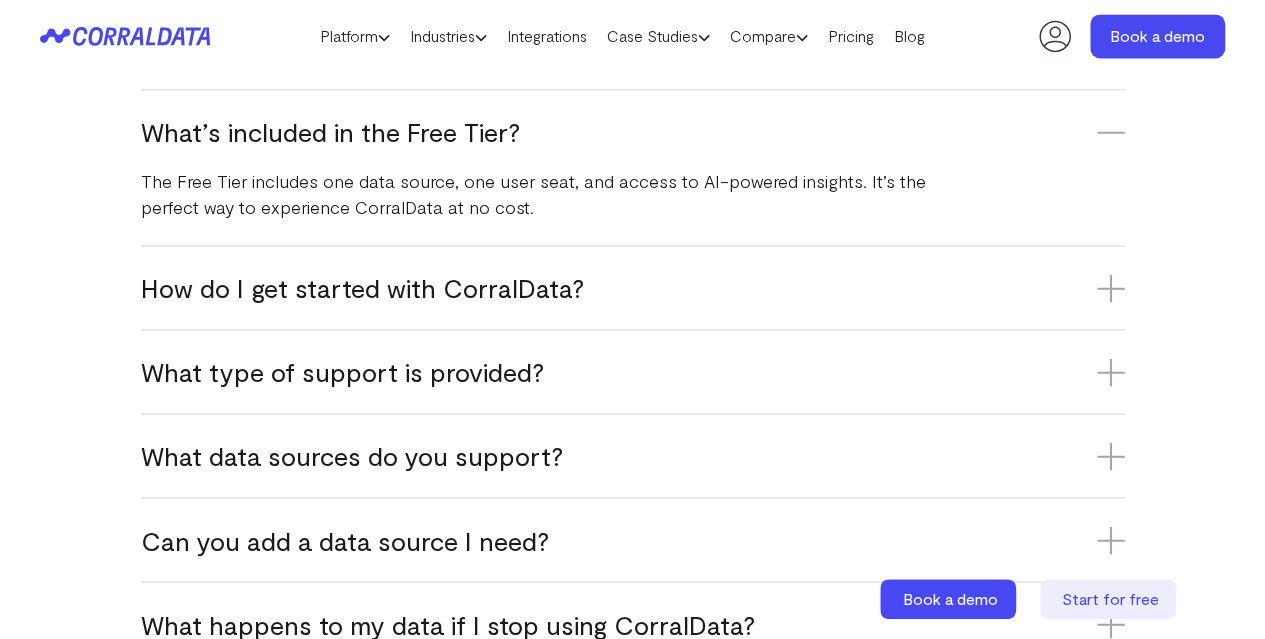 scroll, scrollTop: 1458, scrollLeft: 0, axis: vertical 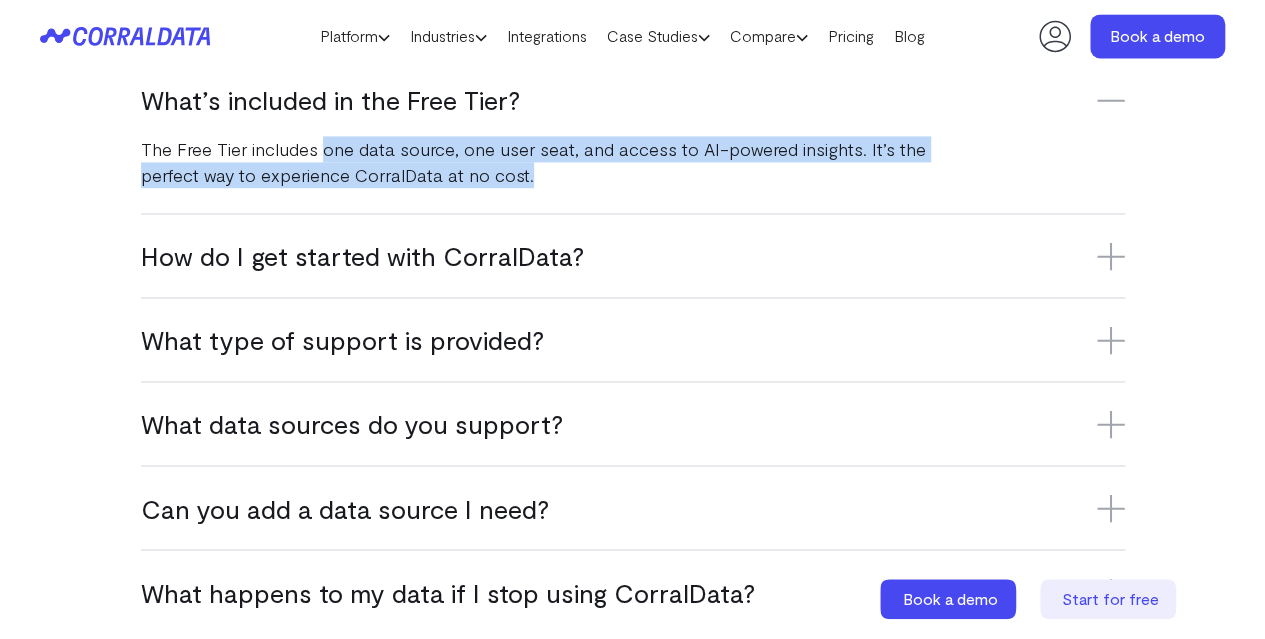 drag, startPoint x: 326, startPoint y: 156, endPoint x: 544, endPoint y: 180, distance: 219.31712 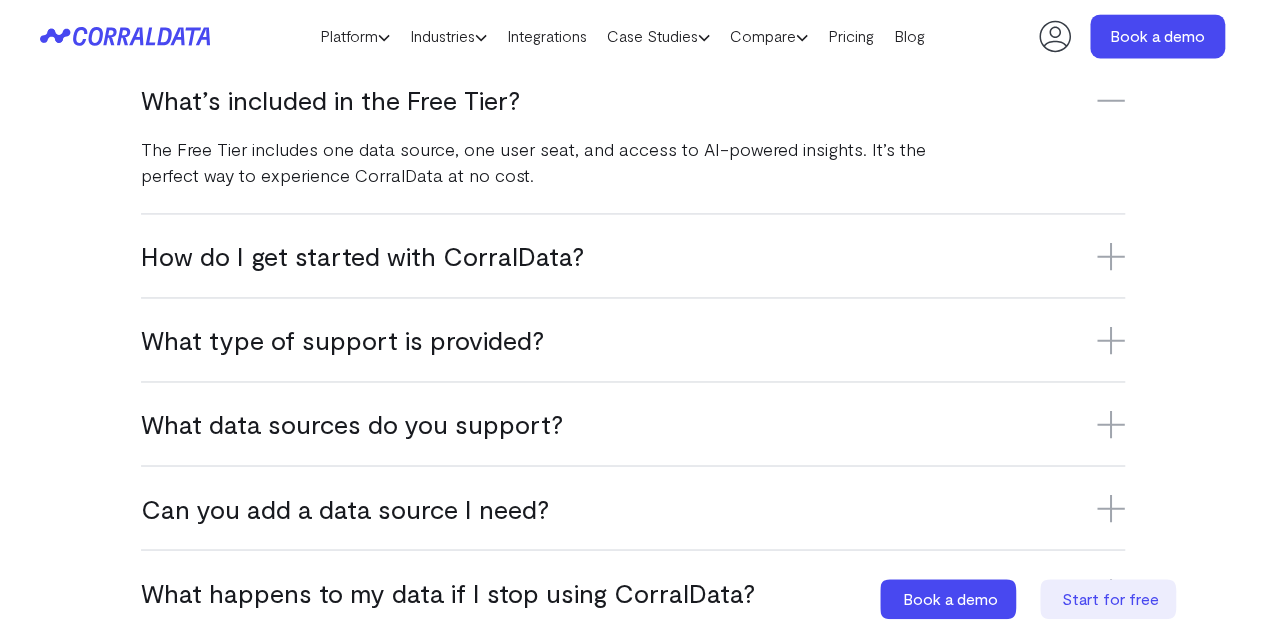 click on "How do I get started with CorralData?" at bounding box center (633, 255) 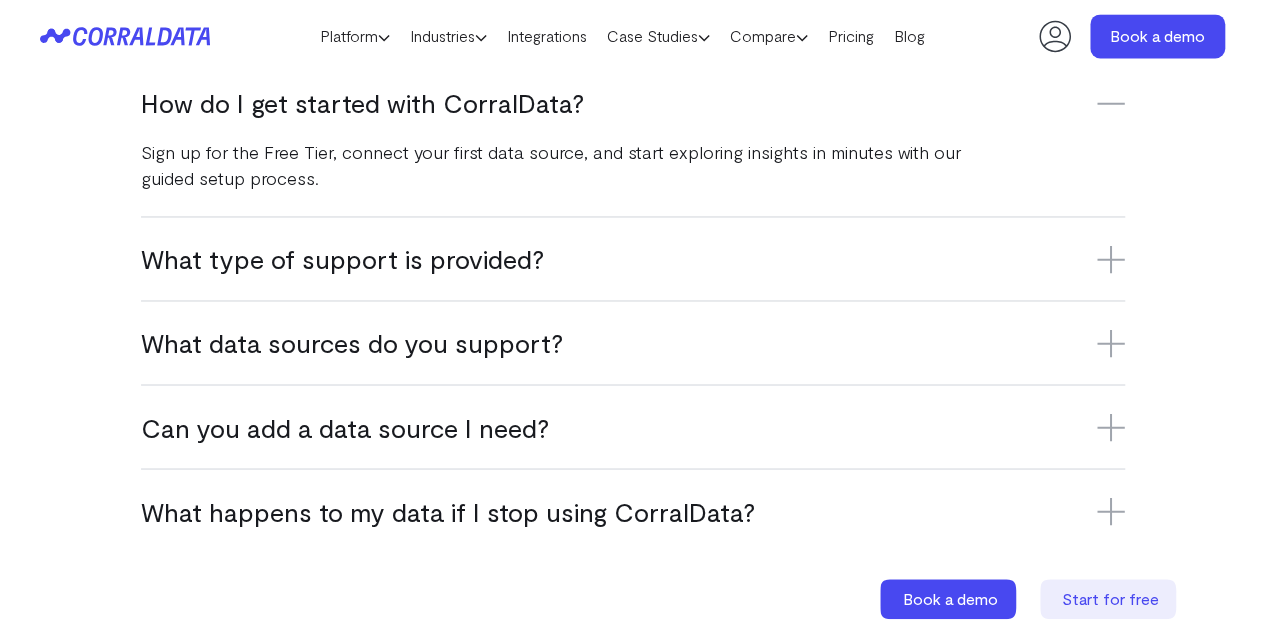 scroll, scrollTop: 1558, scrollLeft: 0, axis: vertical 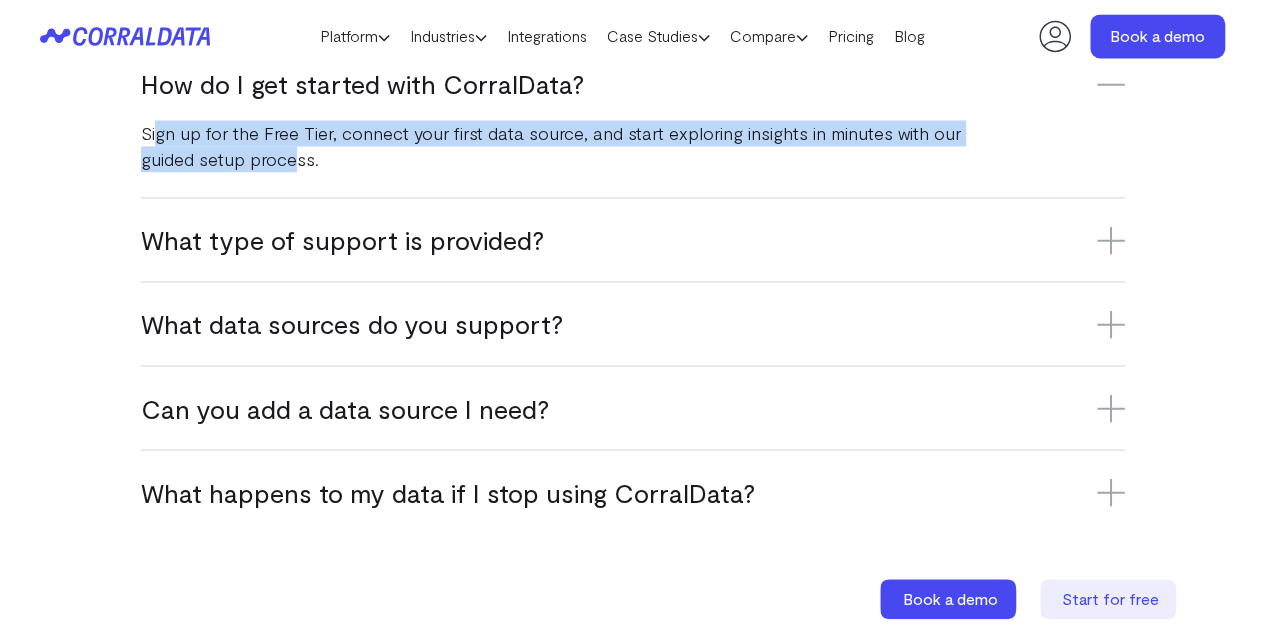 drag, startPoint x: 156, startPoint y: 133, endPoint x: 292, endPoint y: 150, distance: 137.05838 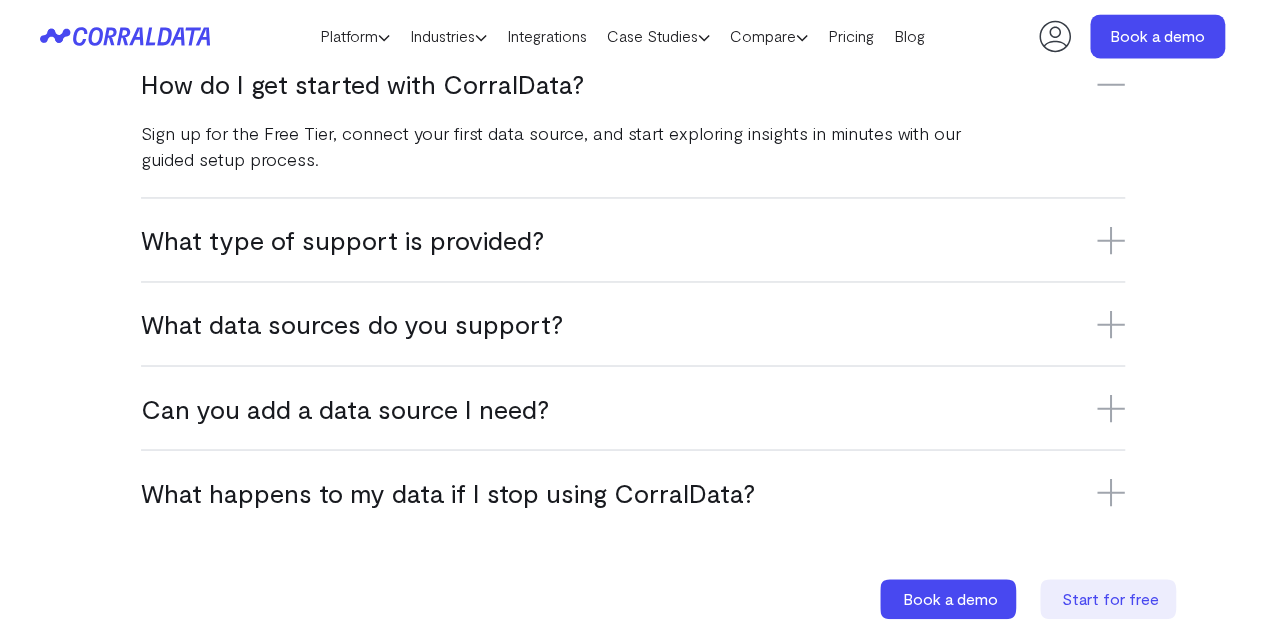 click on "What type of support is provided?" at bounding box center [633, 239] 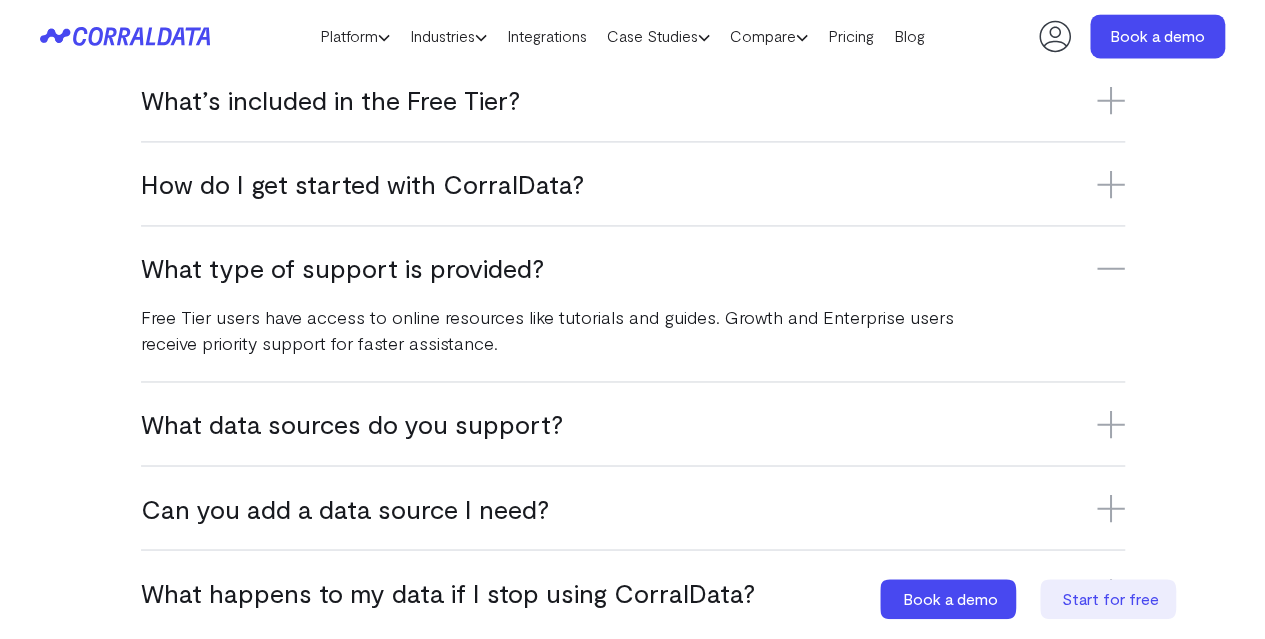 scroll, scrollTop: 1458, scrollLeft: 0, axis: vertical 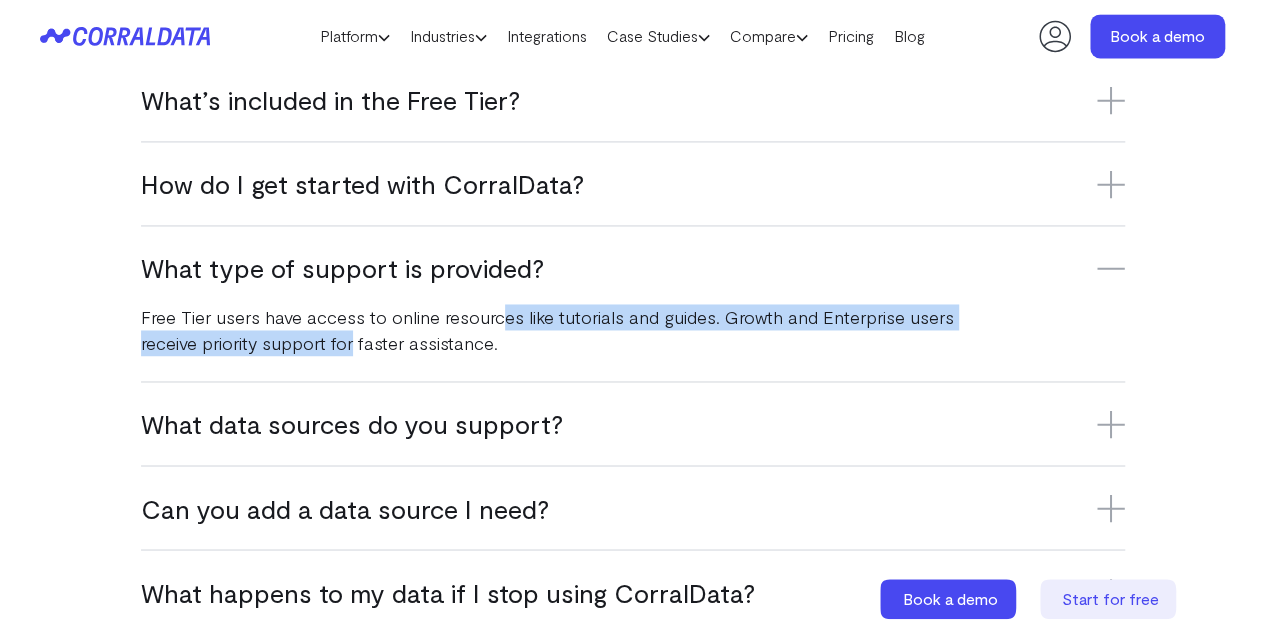 drag, startPoint x: 496, startPoint y: 325, endPoint x: 380, endPoint y: 331, distance: 116.15507 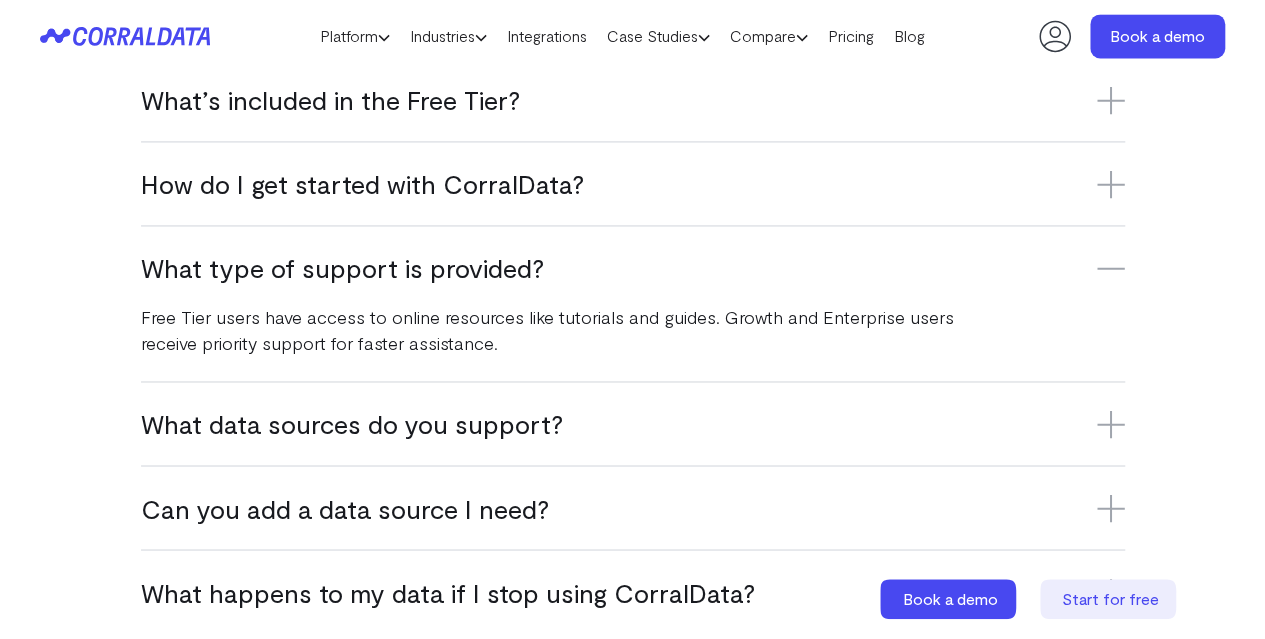 click on "Free Tier users have access to online resources like tutorials and guides. Growth and Enterprise users receive priority support for faster assistance." at bounding box center (553, 330) 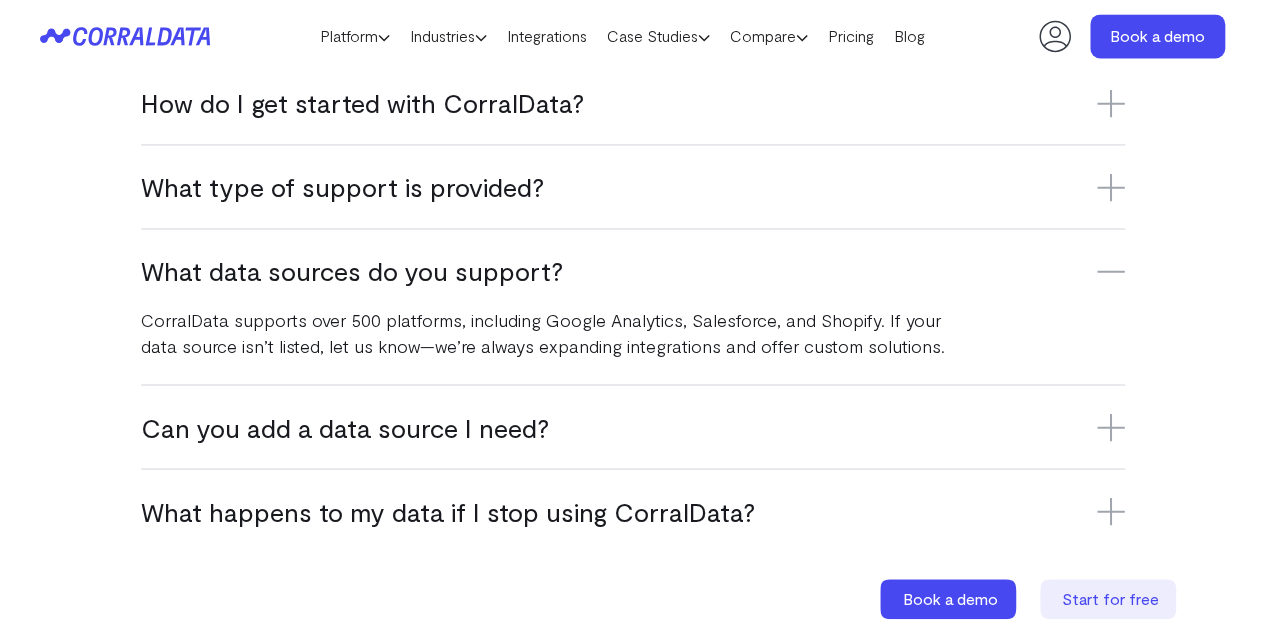 scroll, scrollTop: 1558, scrollLeft: 0, axis: vertical 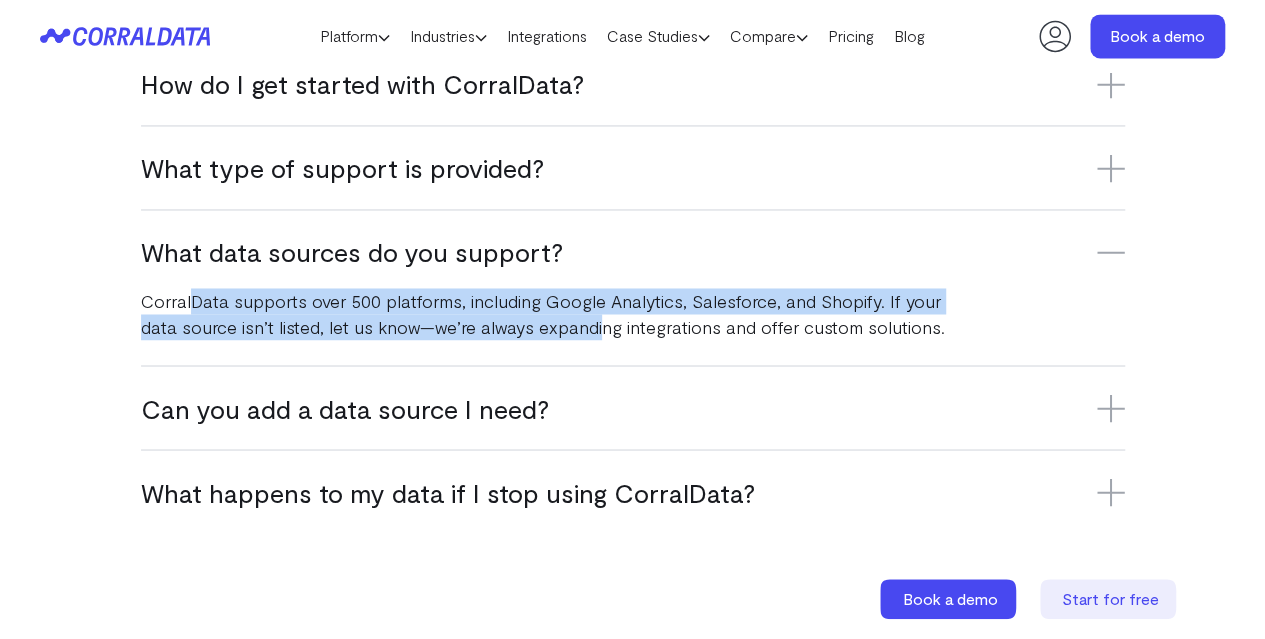 drag, startPoint x: 190, startPoint y: 304, endPoint x: 595, endPoint y: 326, distance: 405.59708 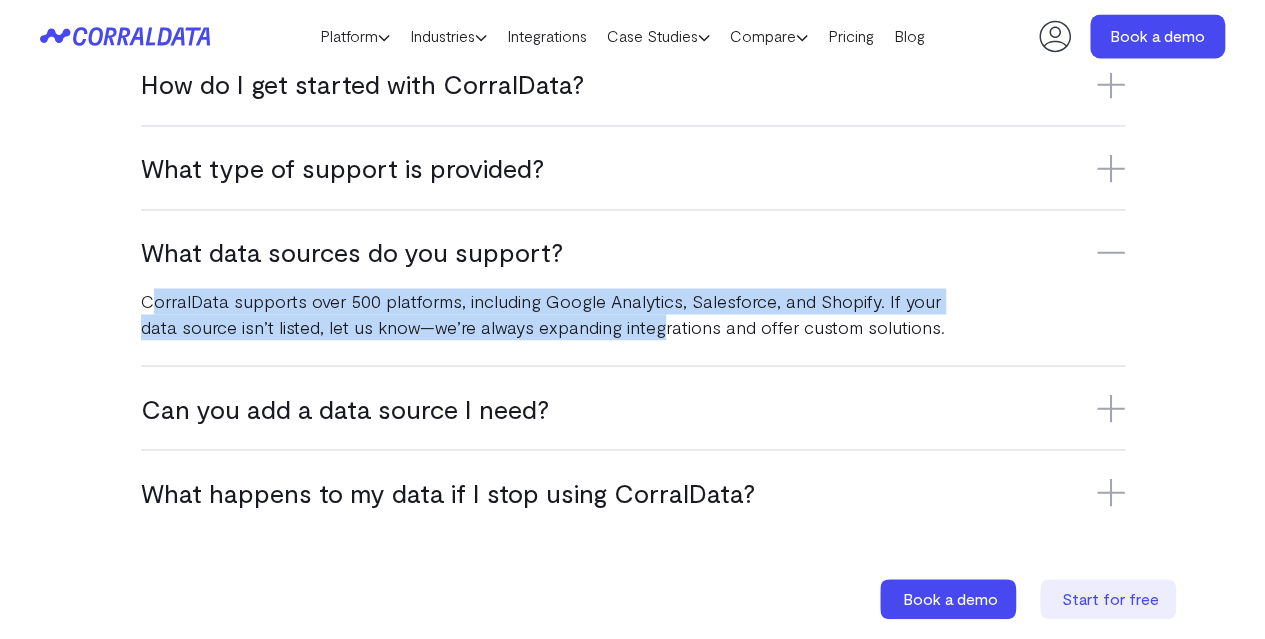 drag, startPoint x: 190, startPoint y: 309, endPoint x: 659, endPoint y: 331, distance: 469.51572 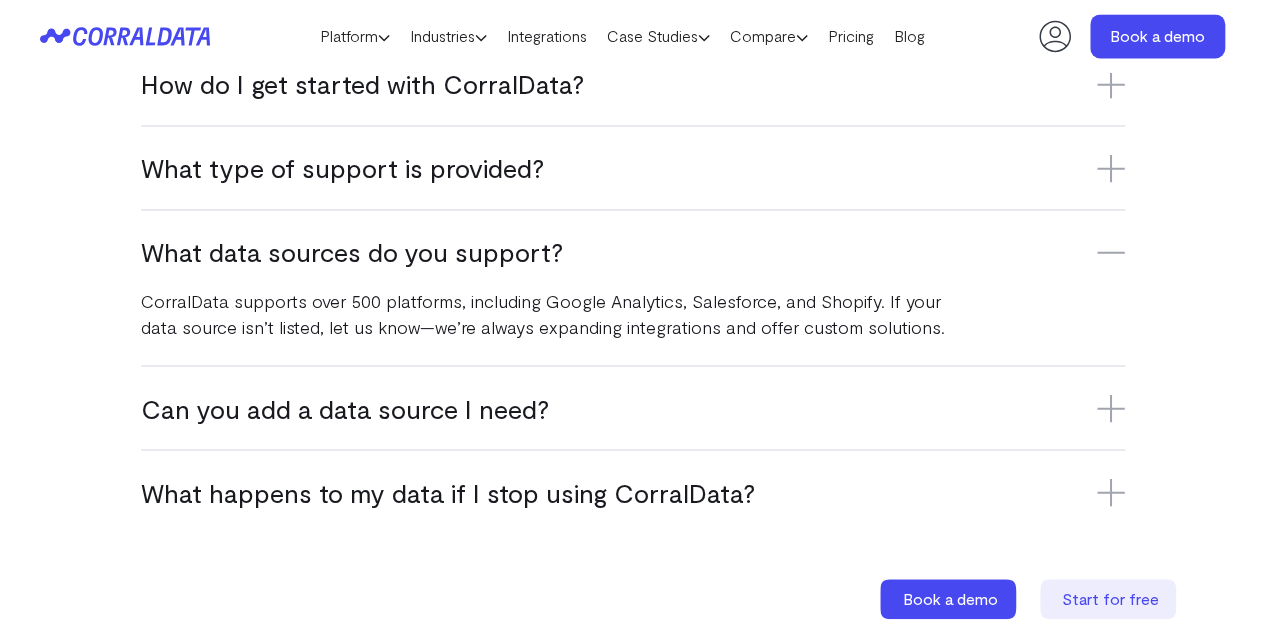 click on "Can you add a data source I need?" at bounding box center [633, 407] 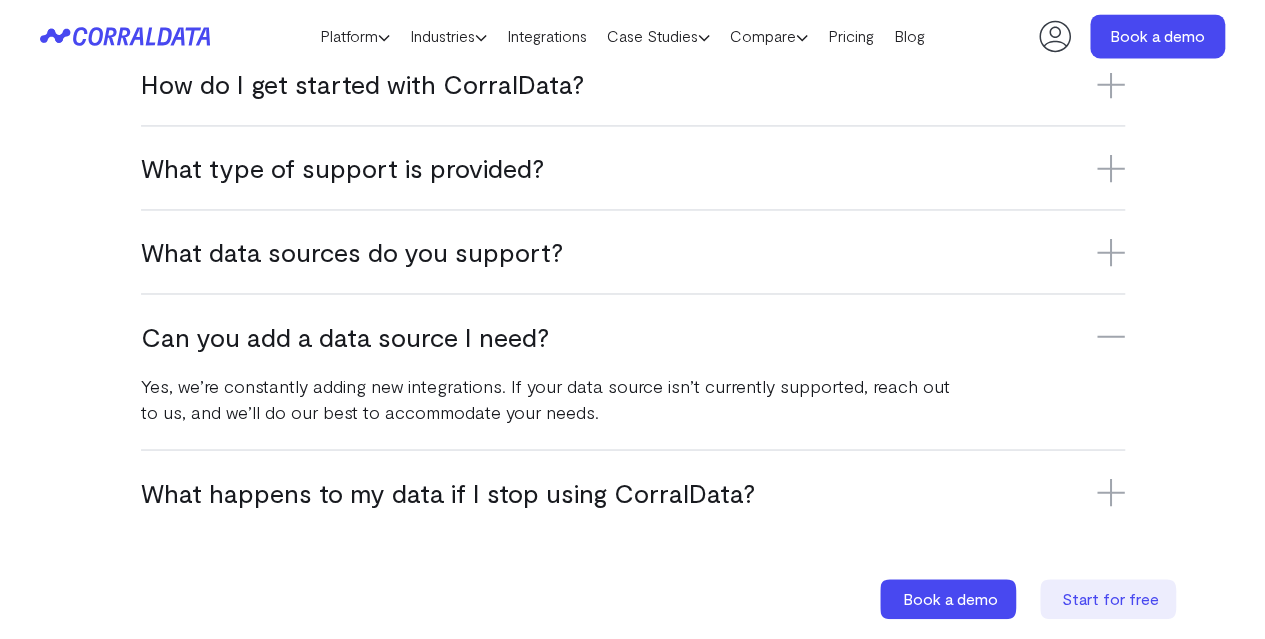 click on "What data sources do you support?" at bounding box center [633, 251] 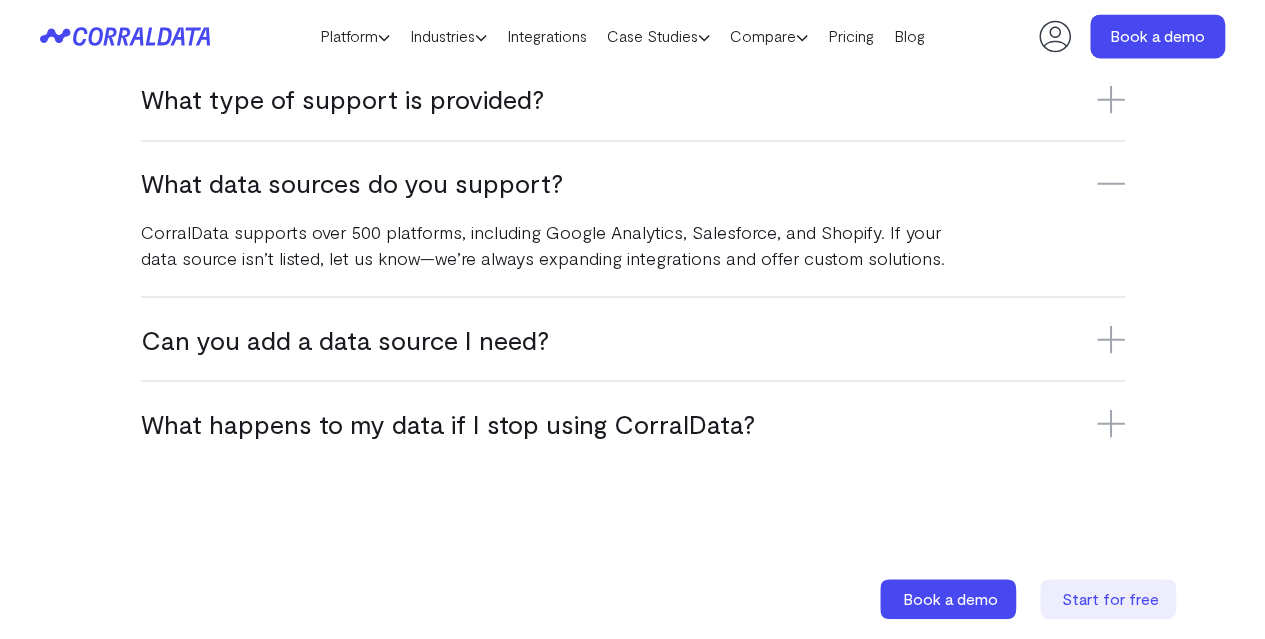 scroll, scrollTop: 1658, scrollLeft: 0, axis: vertical 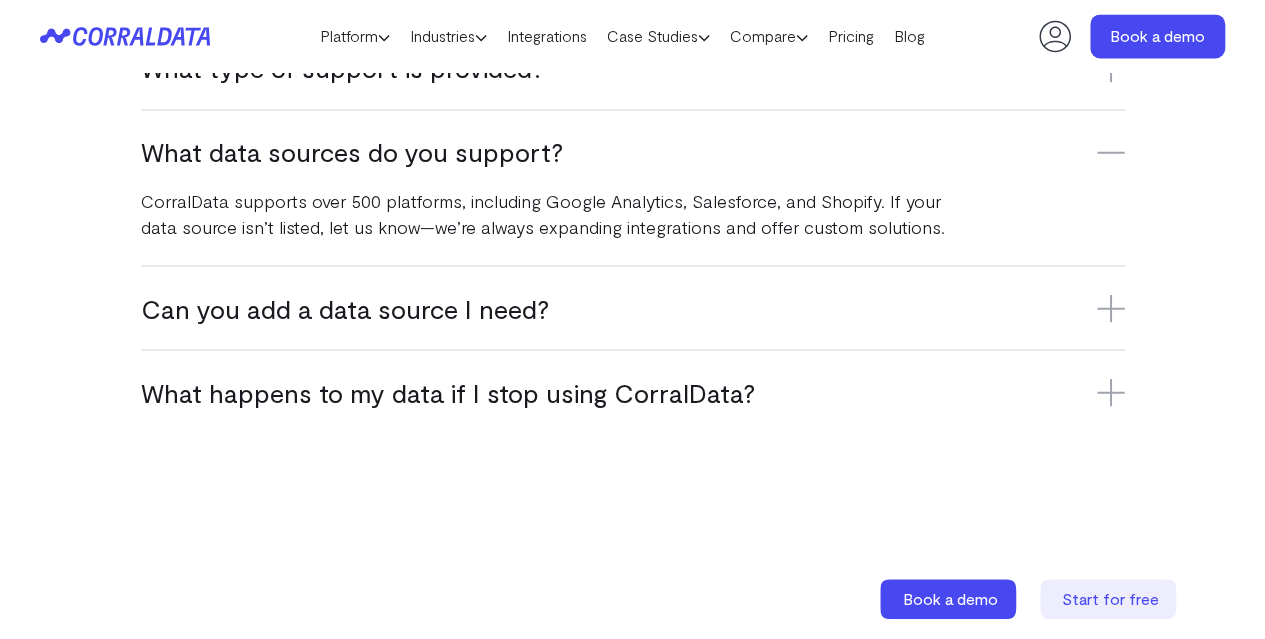 click on "Can you add a data source I need?" at bounding box center [633, 307] 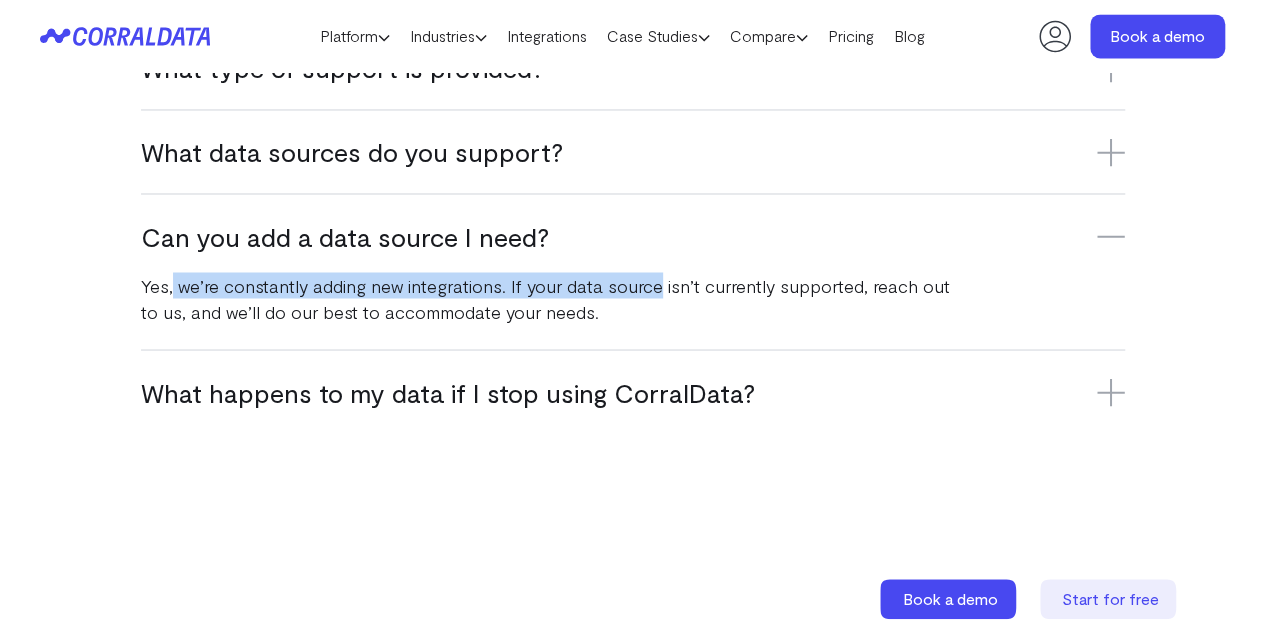 drag, startPoint x: 173, startPoint y: 273, endPoint x: 652, endPoint y: 273, distance: 479 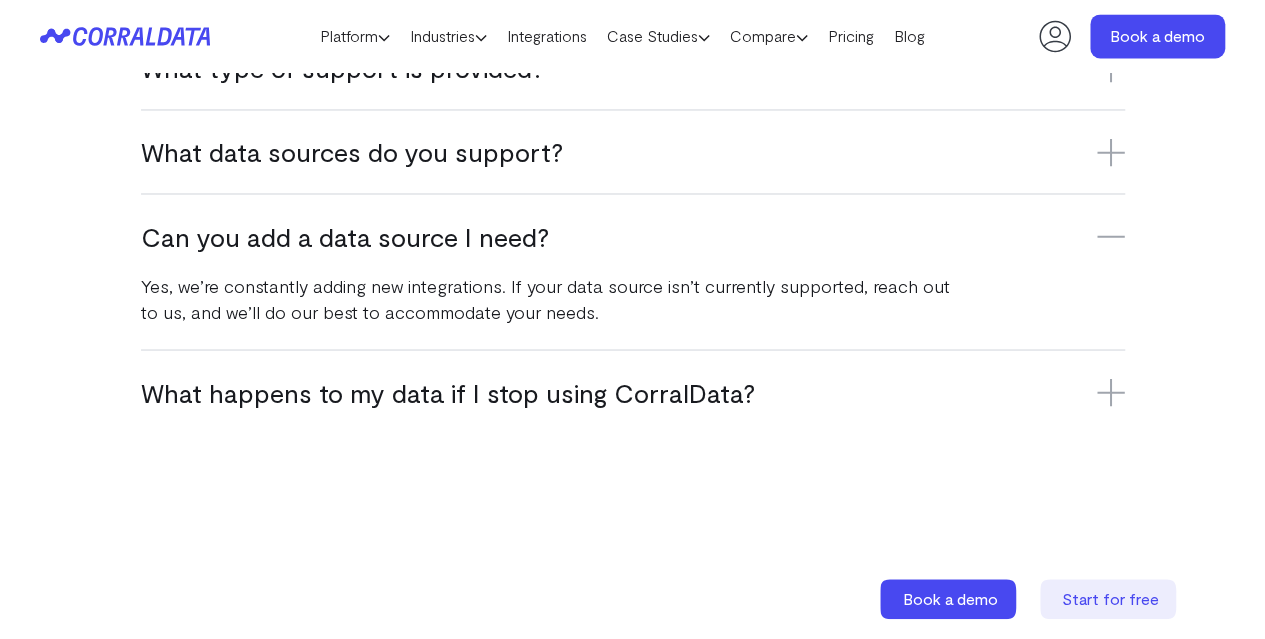click on "What happens to my data if I stop using CorralData?
If you stop using CorralData, your data remains yours—you can export or migrate it to your own warehouse at any time. Once service ends, any remaining data will be securely wiped and your data warehouse decommissioned to ensure security and compliance." at bounding box center (633, 391) 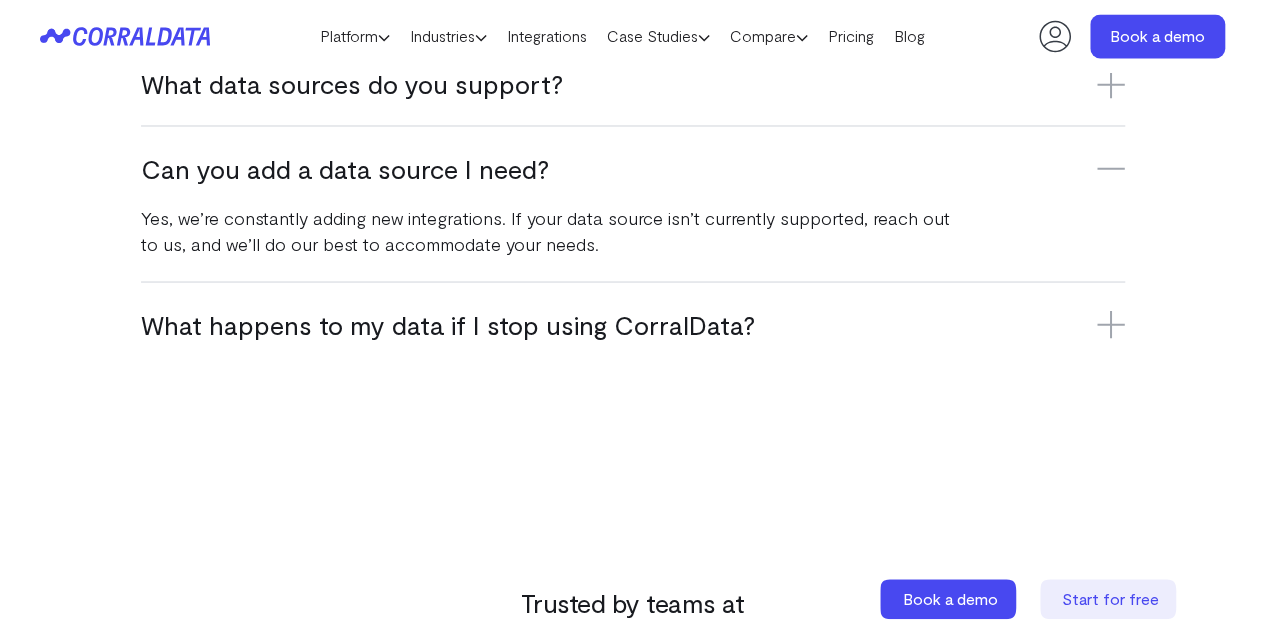 scroll, scrollTop: 1758, scrollLeft: 0, axis: vertical 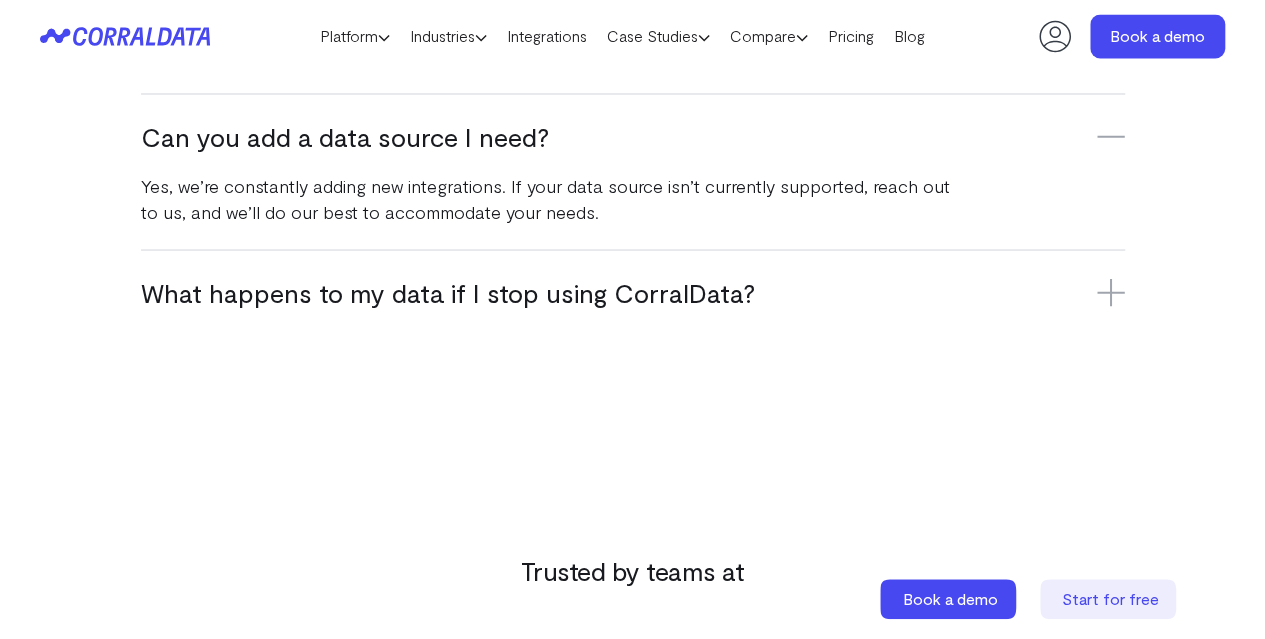 click on "What happens to my data if I stop using CorralData?
If you stop using CorralData, your data remains yours—you can export or migrate it to your own warehouse at any time. Once service ends, any remaining data will be securely wiped and your data warehouse decommissioned to ensure security and compliance." at bounding box center [633, 291] 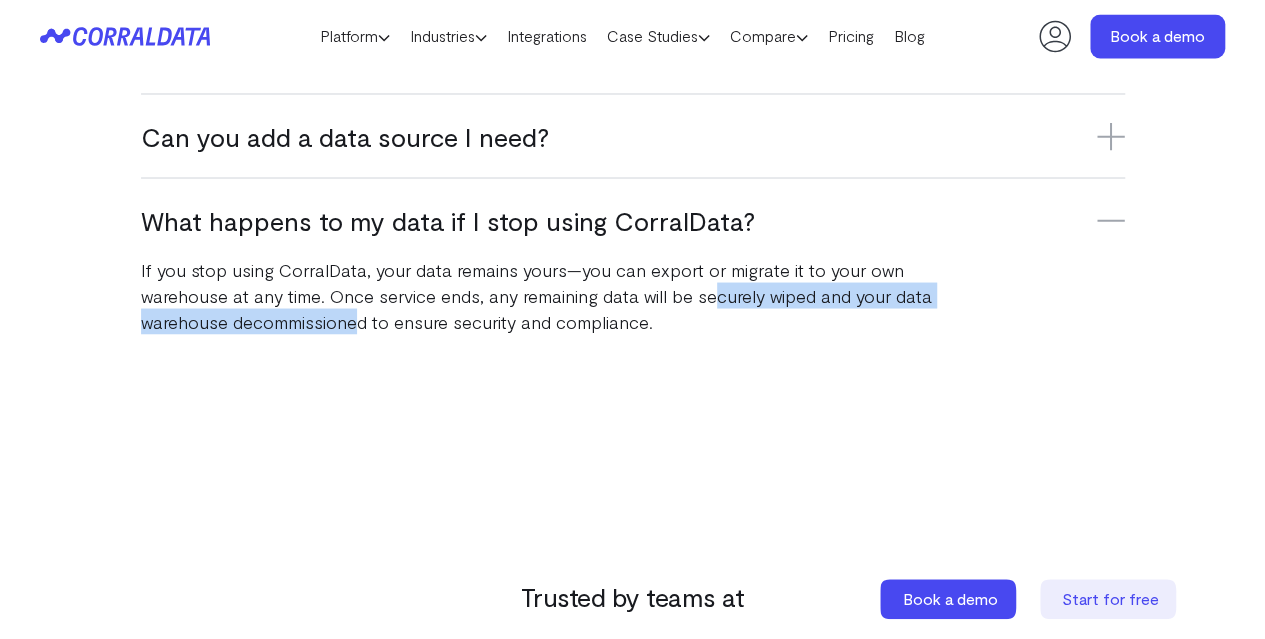 drag, startPoint x: 372, startPoint y: 305, endPoint x: 715, endPoint y: 302, distance: 343.01312 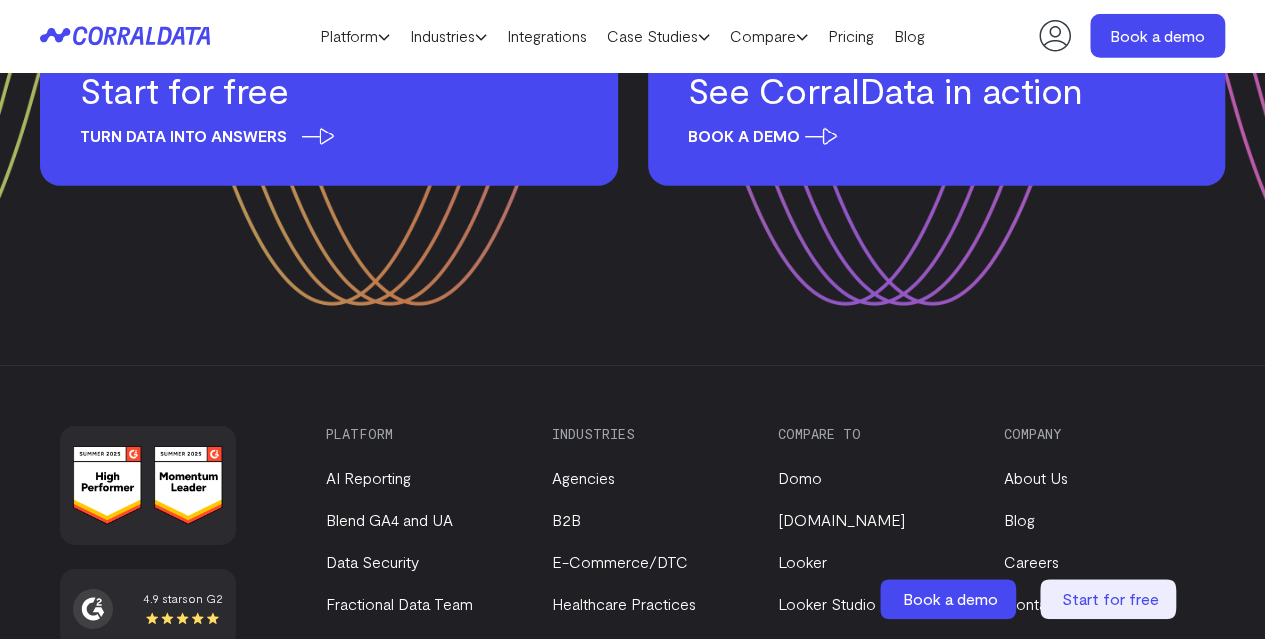 scroll, scrollTop: 3058, scrollLeft: 0, axis: vertical 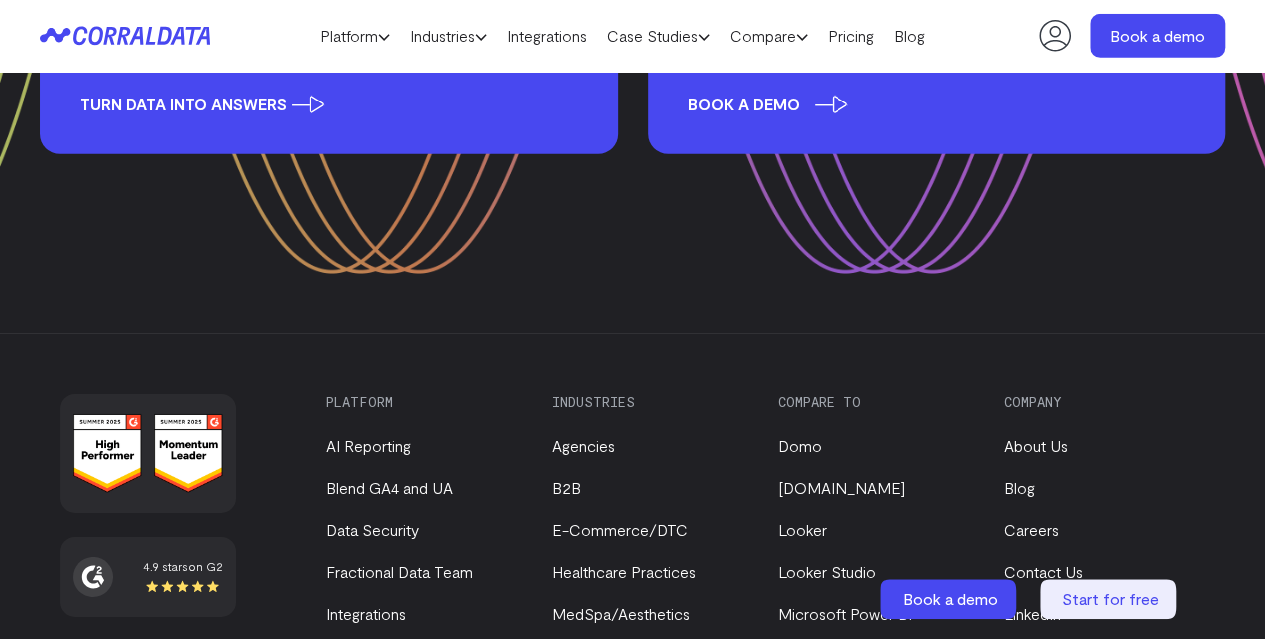 click on "Book a demo" at bounding box center (762, 104) 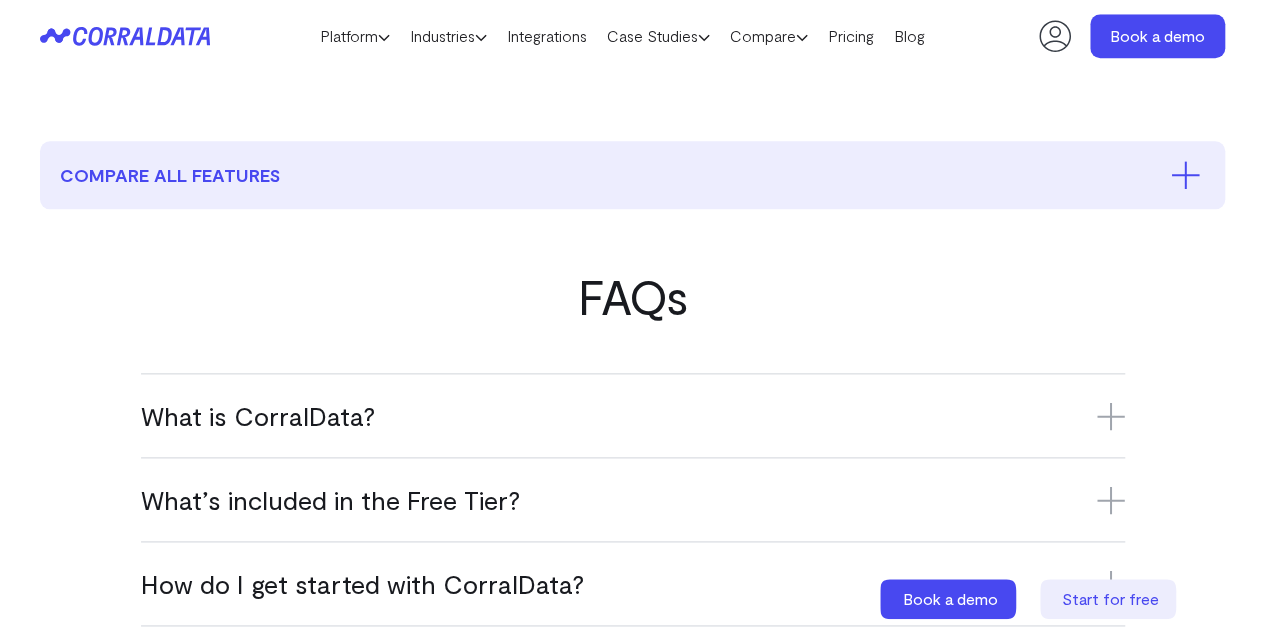 click on "What is CorralData?" at bounding box center [633, 415] 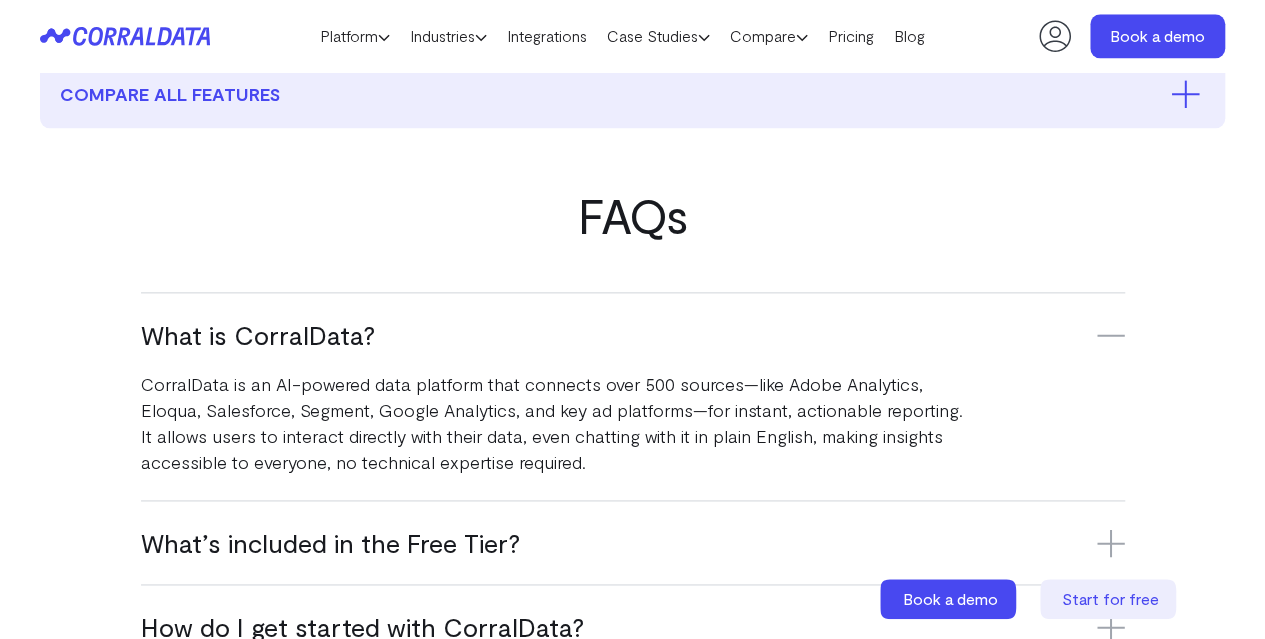 scroll, scrollTop: 1158, scrollLeft: 0, axis: vertical 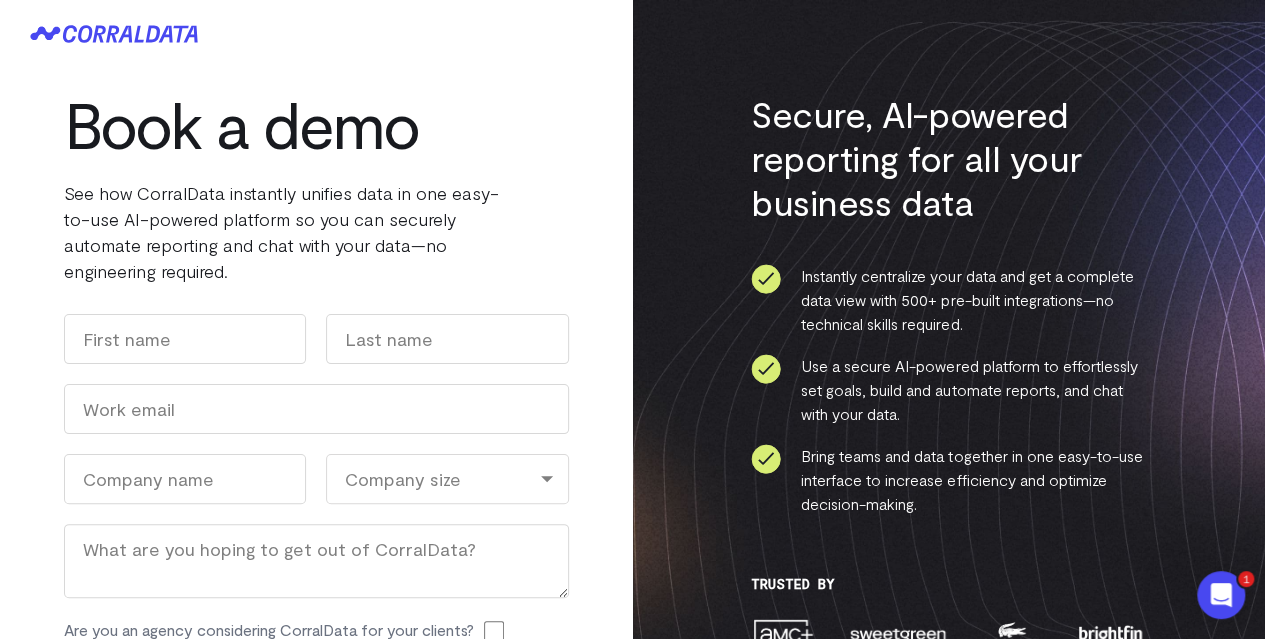 click 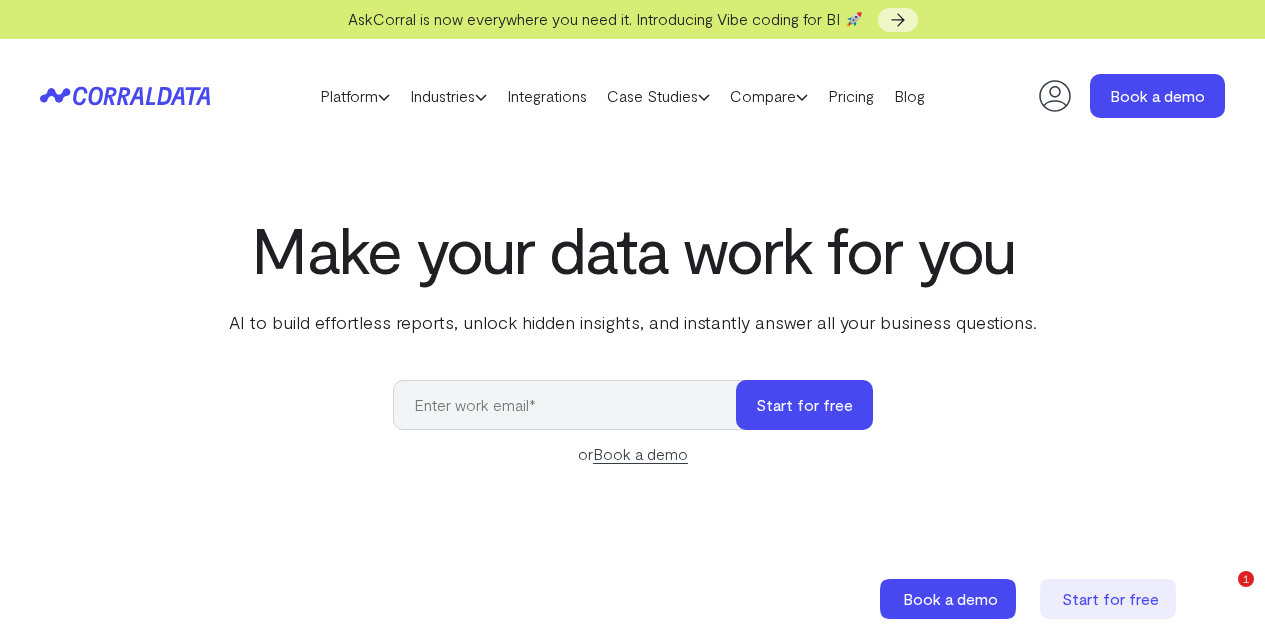 scroll, scrollTop: 0, scrollLeft: 0, axis: both 